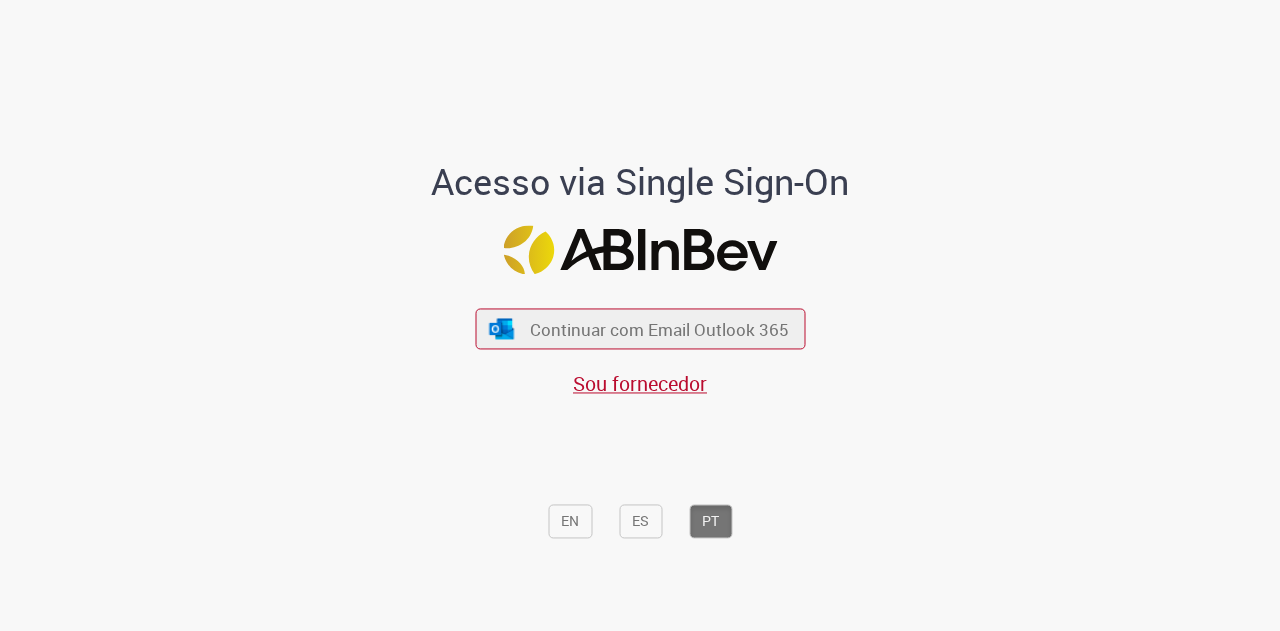 scroll, scrollTop: 0, scrollLeft: 0, axis: both 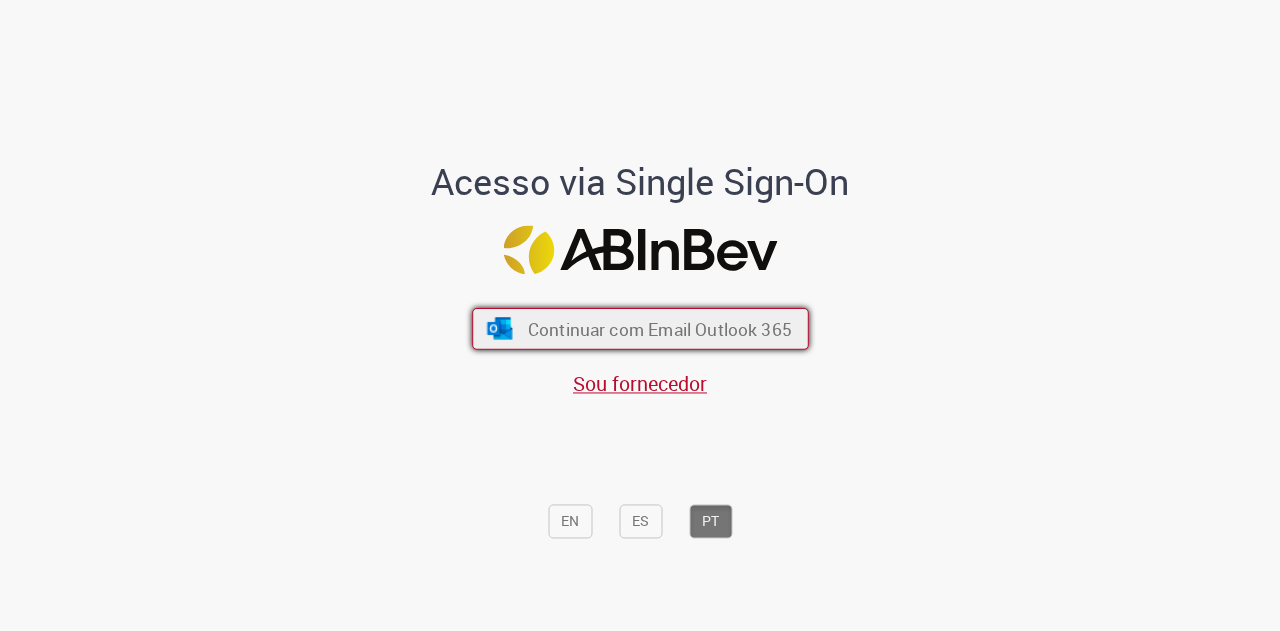click on "Continuar com Email Outlook 365" at bounding box center [659, 328] 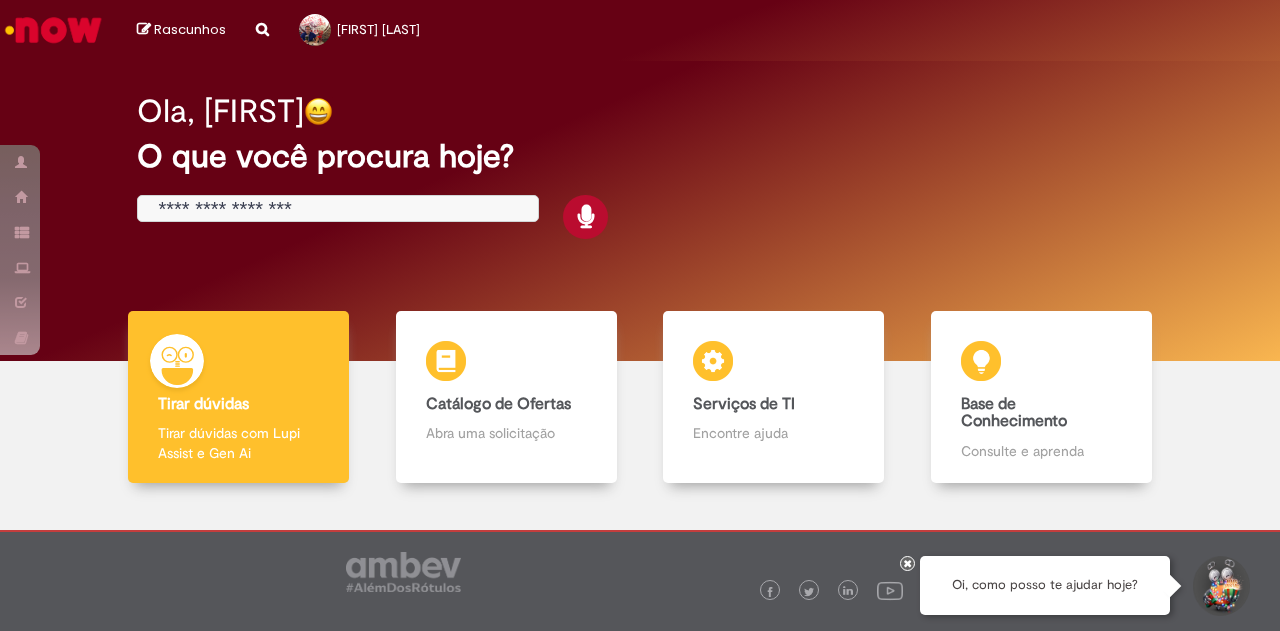 scroll, scrollTop: 0, scrollLeft: 0, axis: both 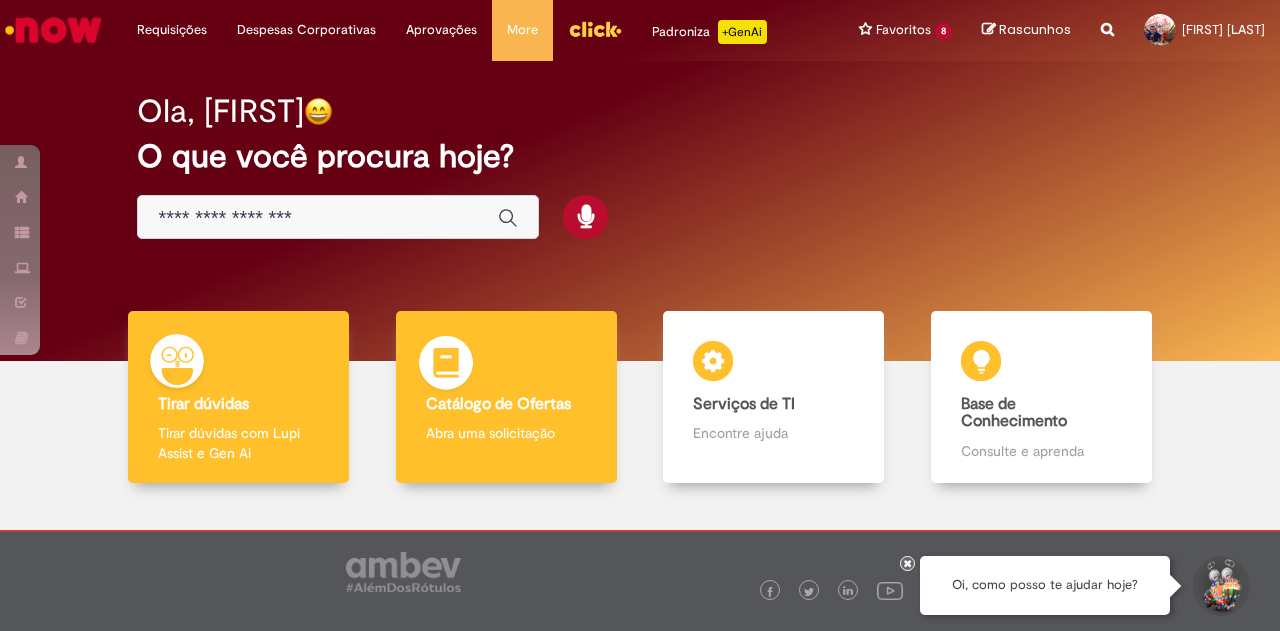 click on "Abra uma solicitação" at bounding box center [506, 433] 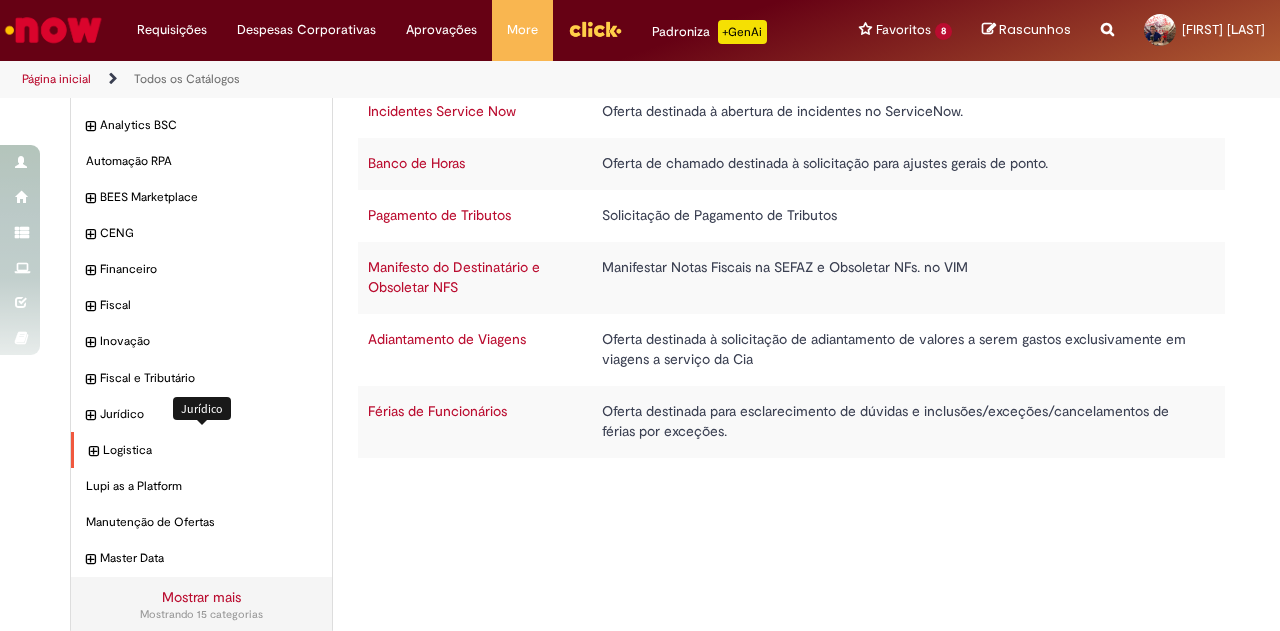 scroll, scrollTop: 146, scrollLeft: 0, axis: vertical 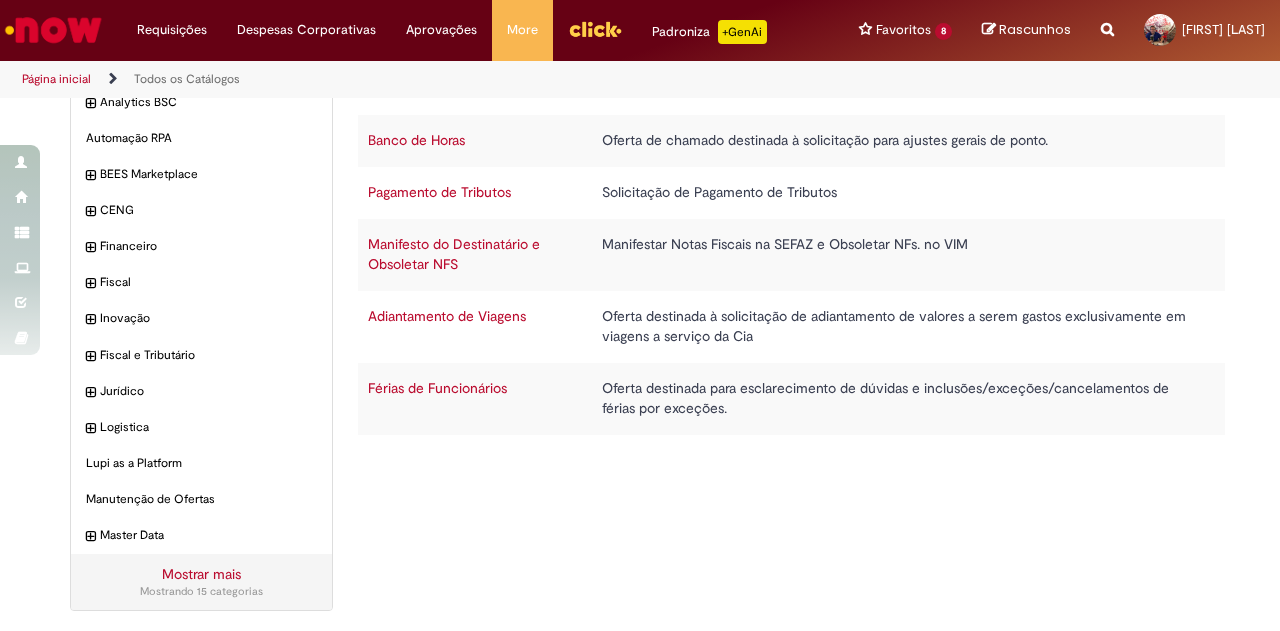 click on "Mostrar mais" at bounding box center [201, 574] 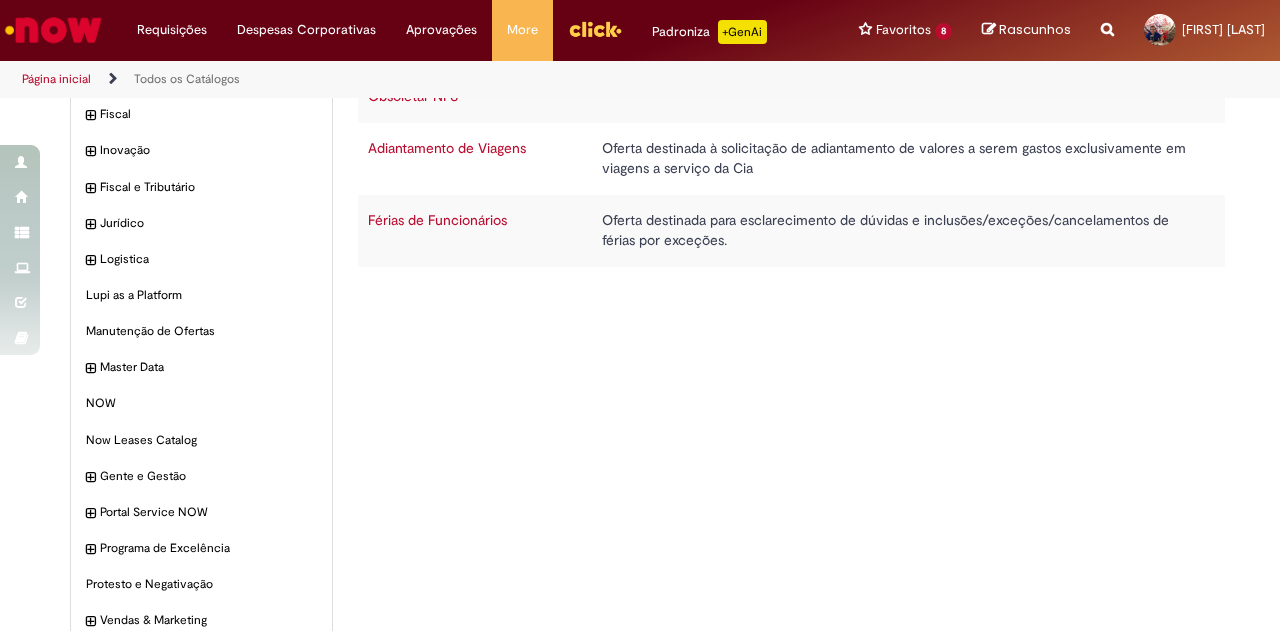 scroll, scrollTop: 346, scrollLeft: 0, axis: vertical 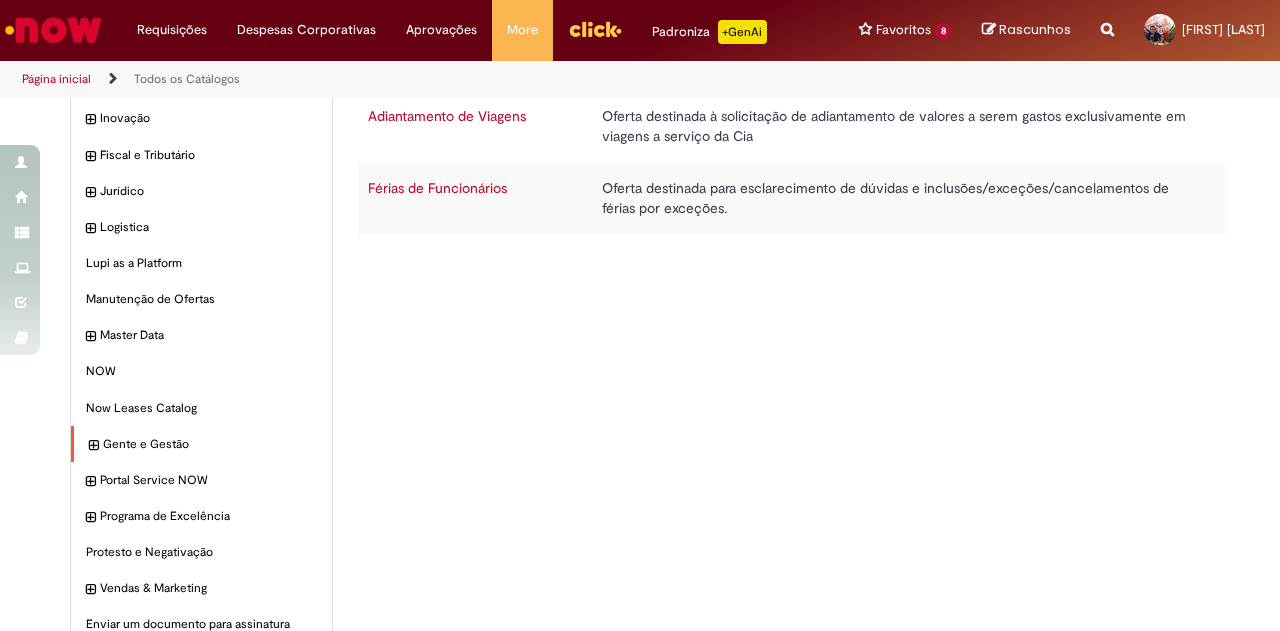 click on "Gente e Gestão
Itens" at bounding box center [210, 444] 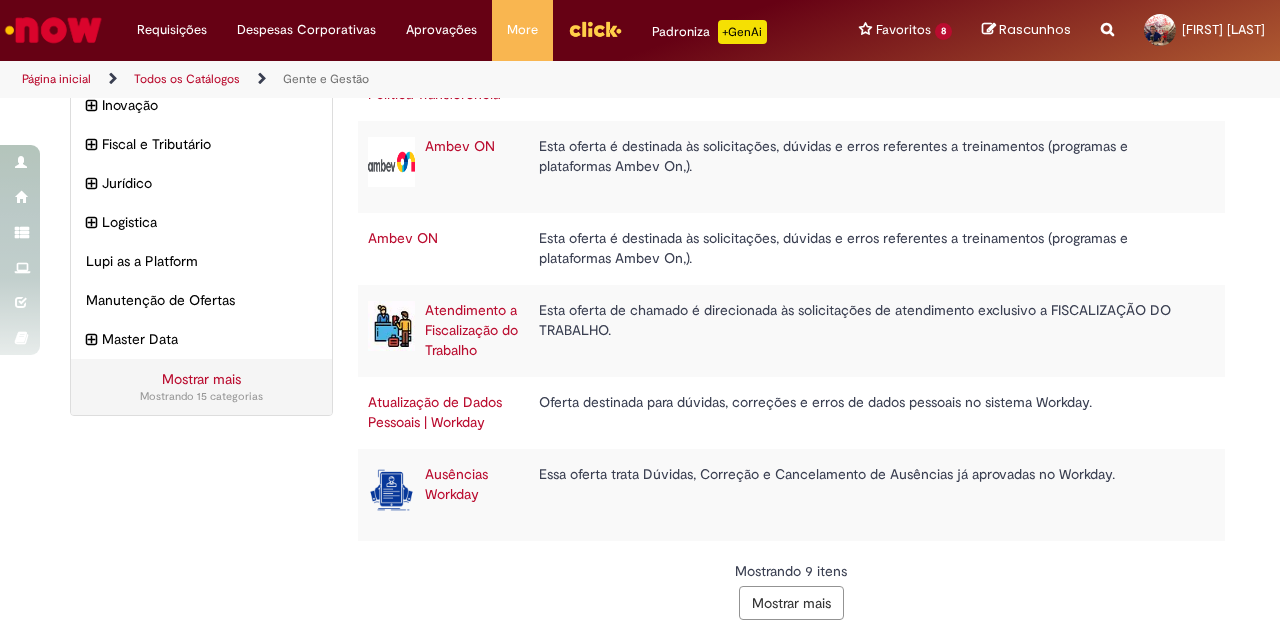 scroll, scrollTop: 393, scrollLeft: 0, axis: vertical 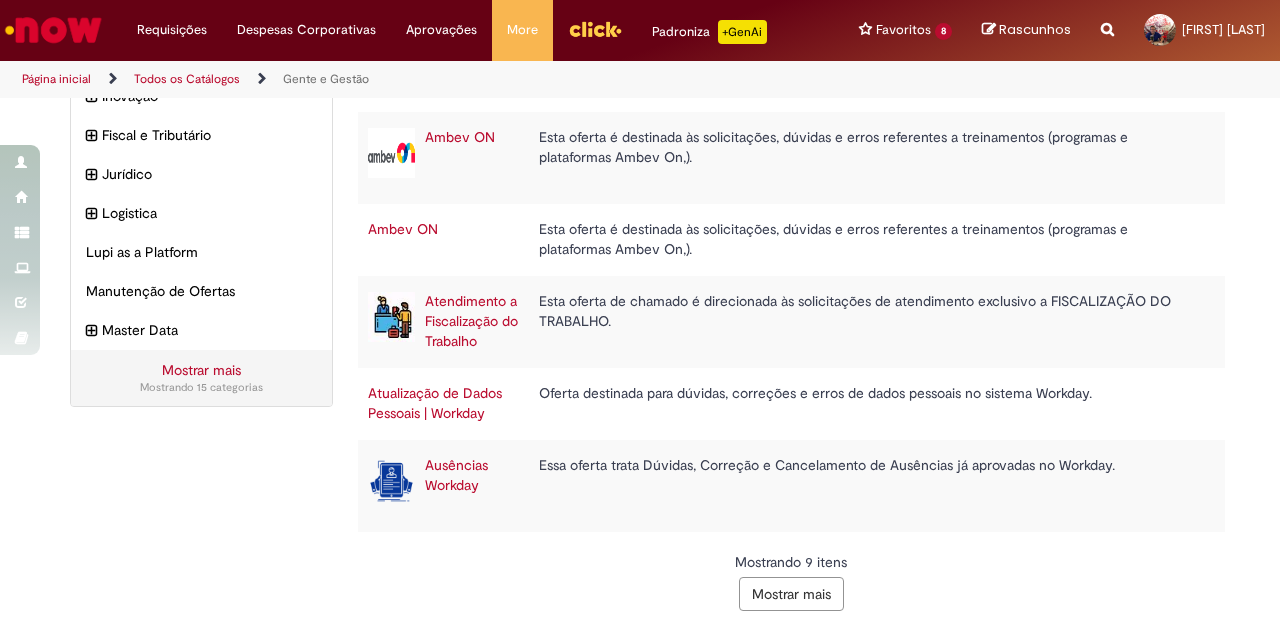 click on "Mostrar mais" at bounding box center [791, 594] 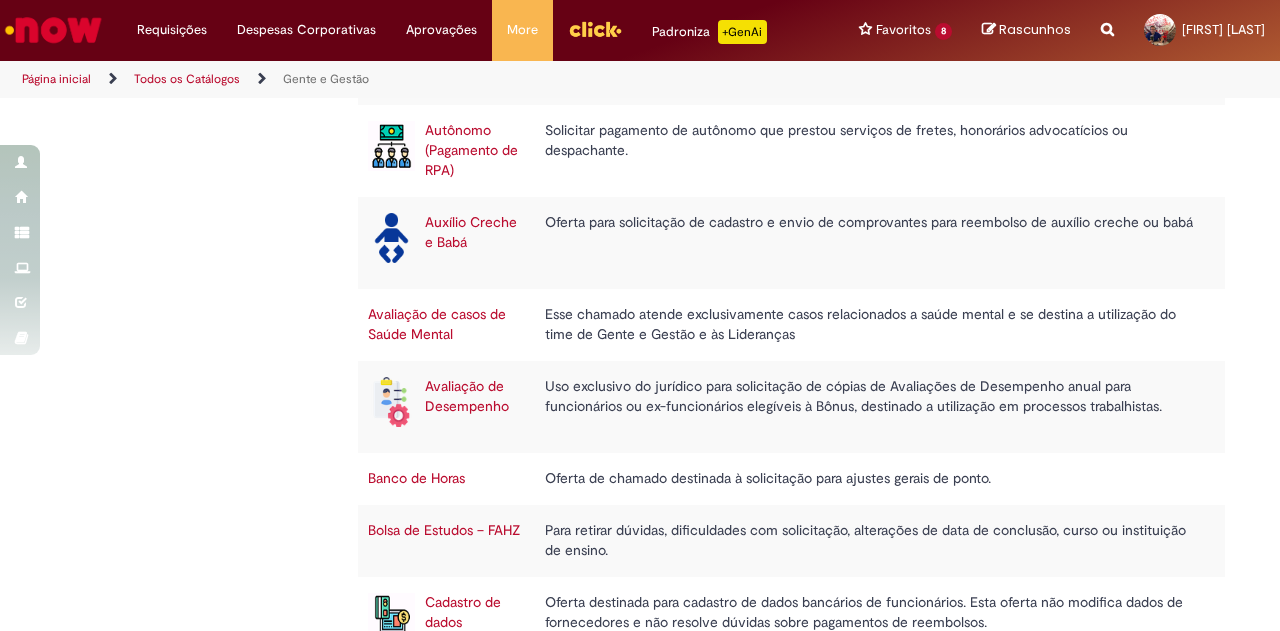 scroll, scrollTop: 1081, scrollLeft: 0, axis: vertical 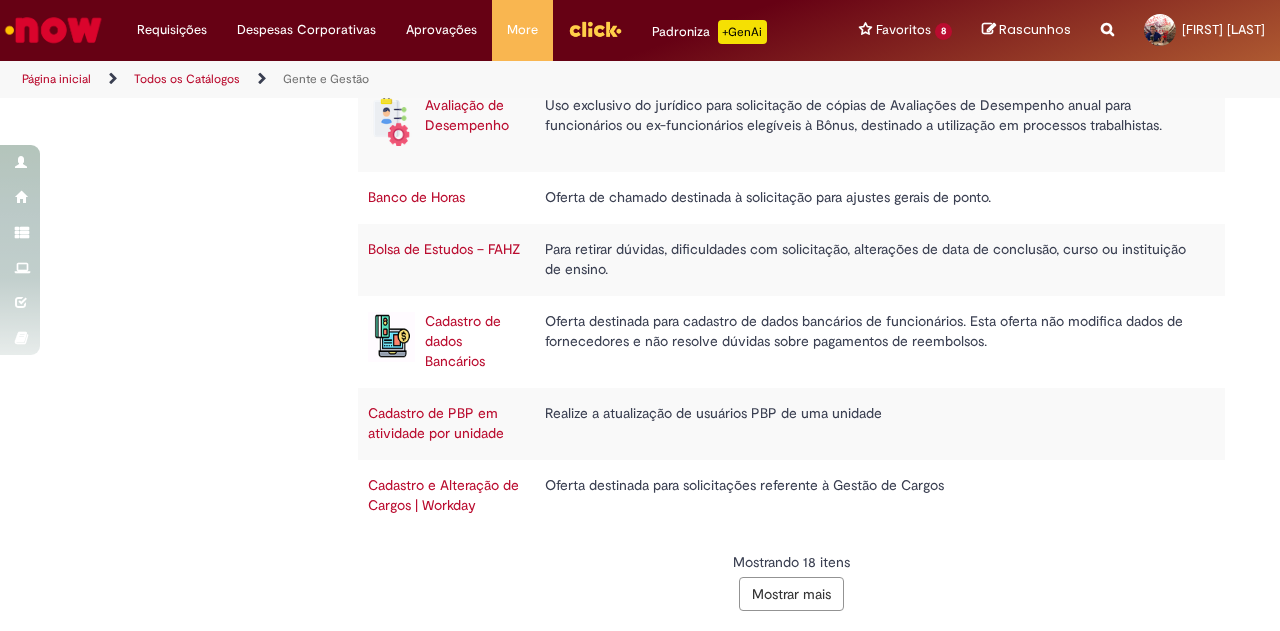 click on "Mostrar mais" at bounding box center (791, 594) 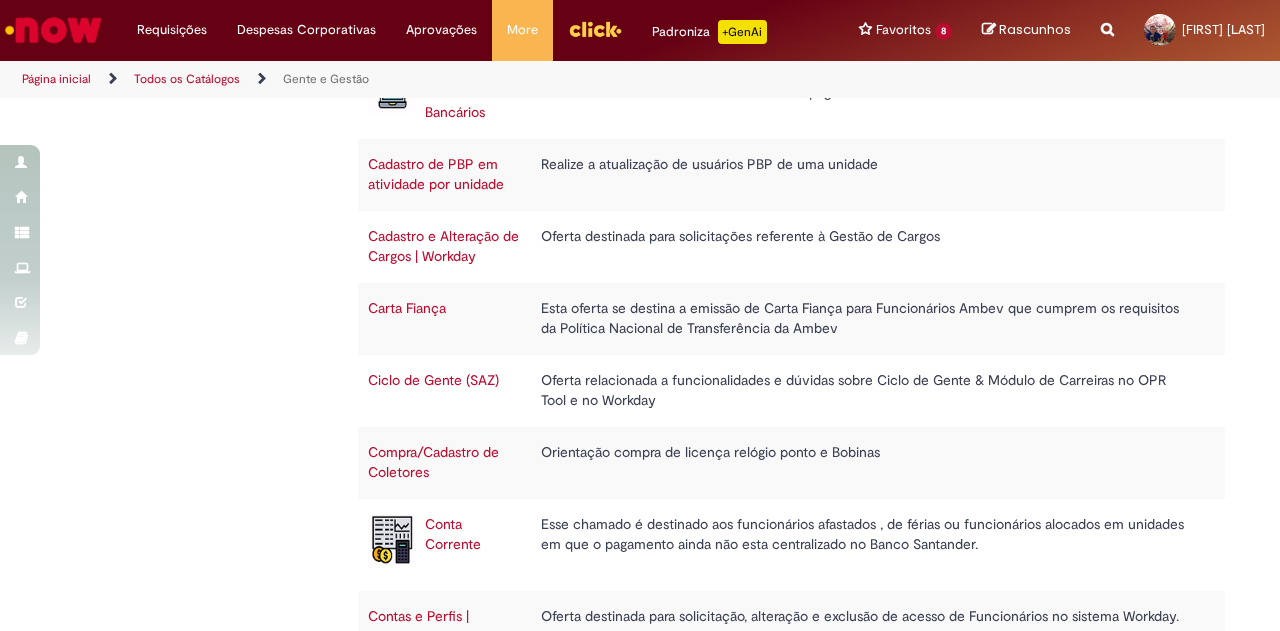 scroll, scrollTop: 1381, scrollLeft: 0, axis: vertical 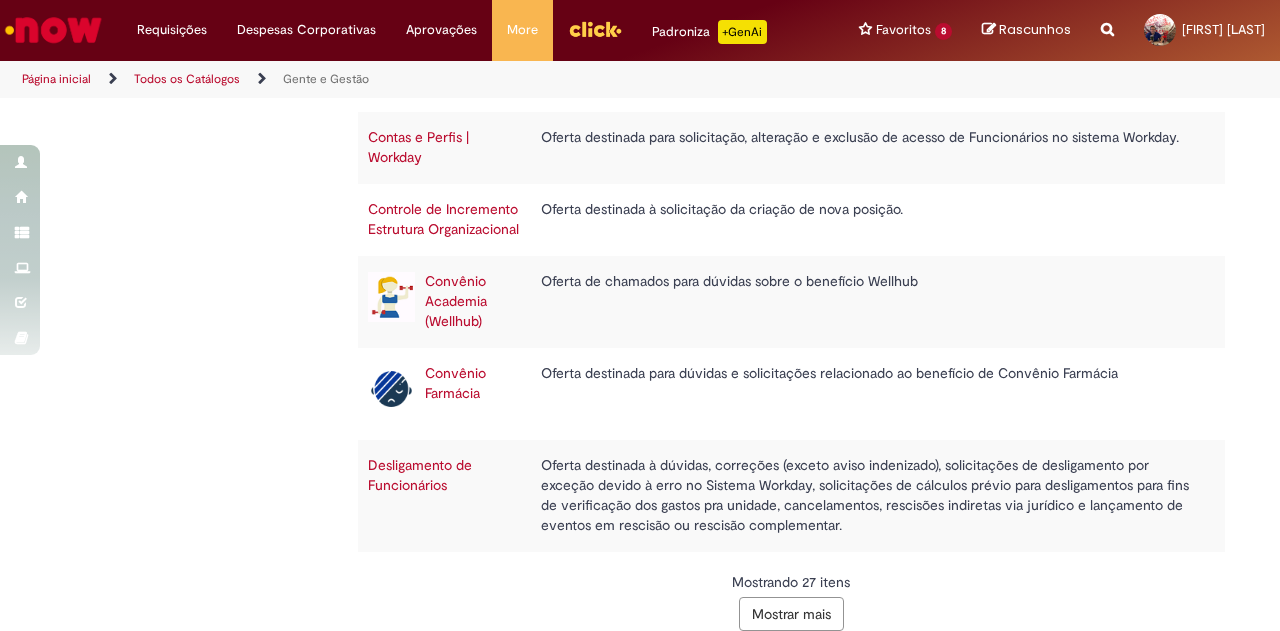 click on "Mostrar mais" at bounding box center [791, 614] 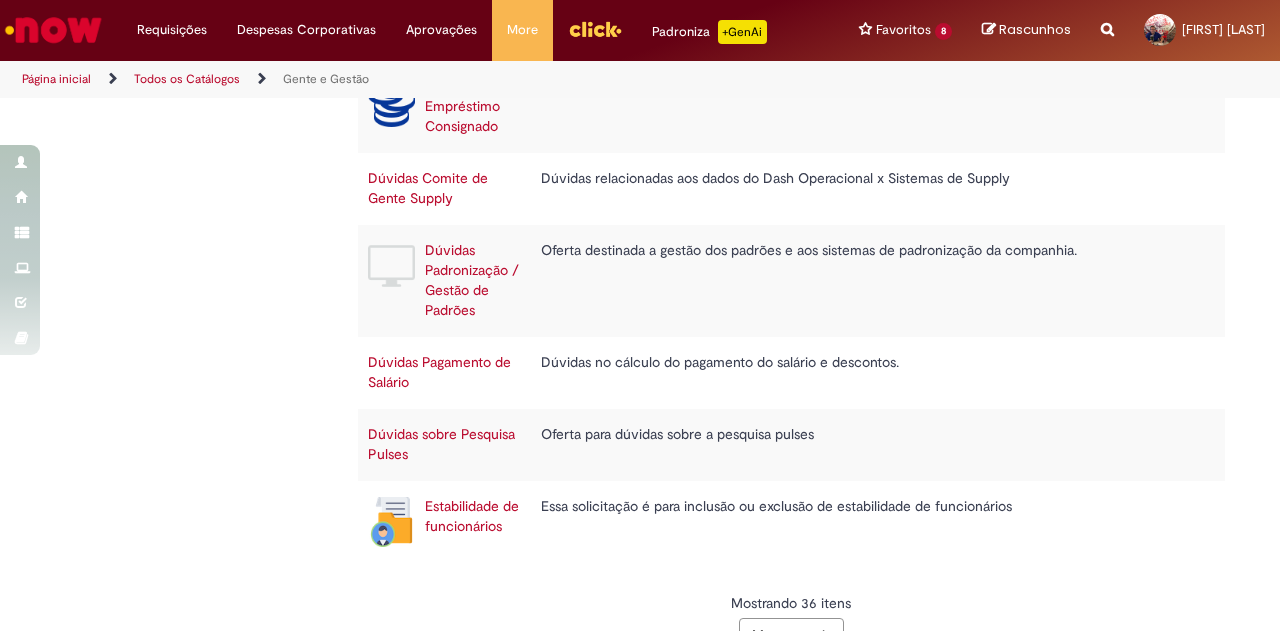 scroll, scrollTop: 2576, scrollLeft: 0, axis: vertical 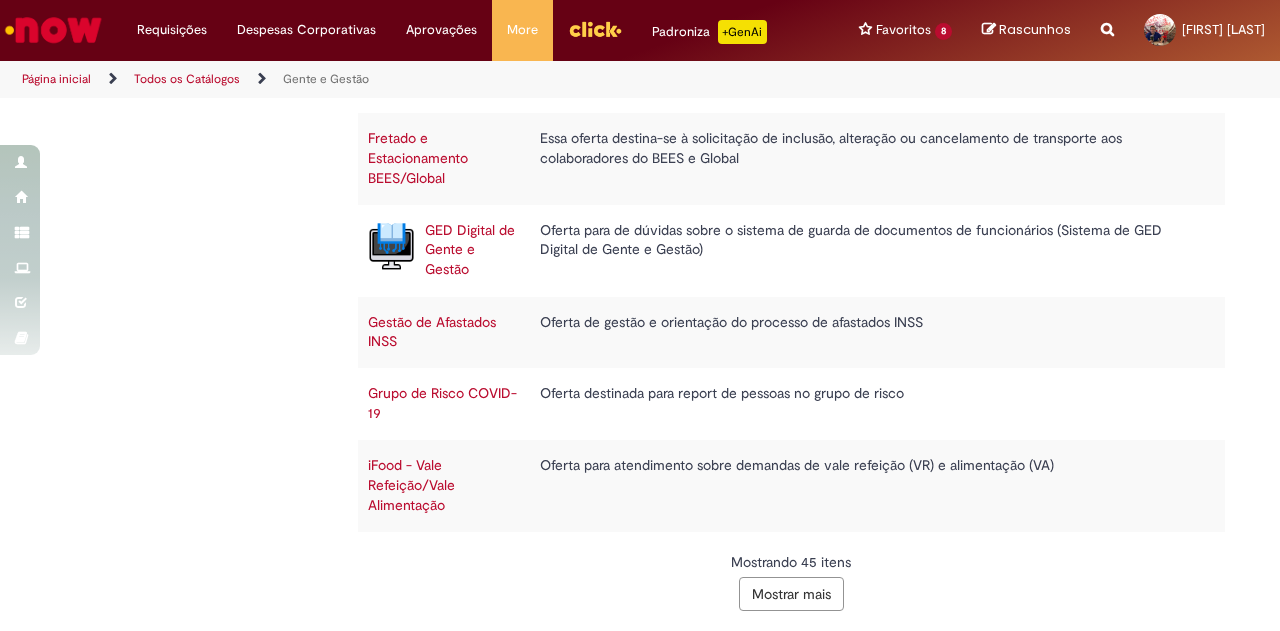 click on "Mostrar mais" at bounding box center (791, 594) 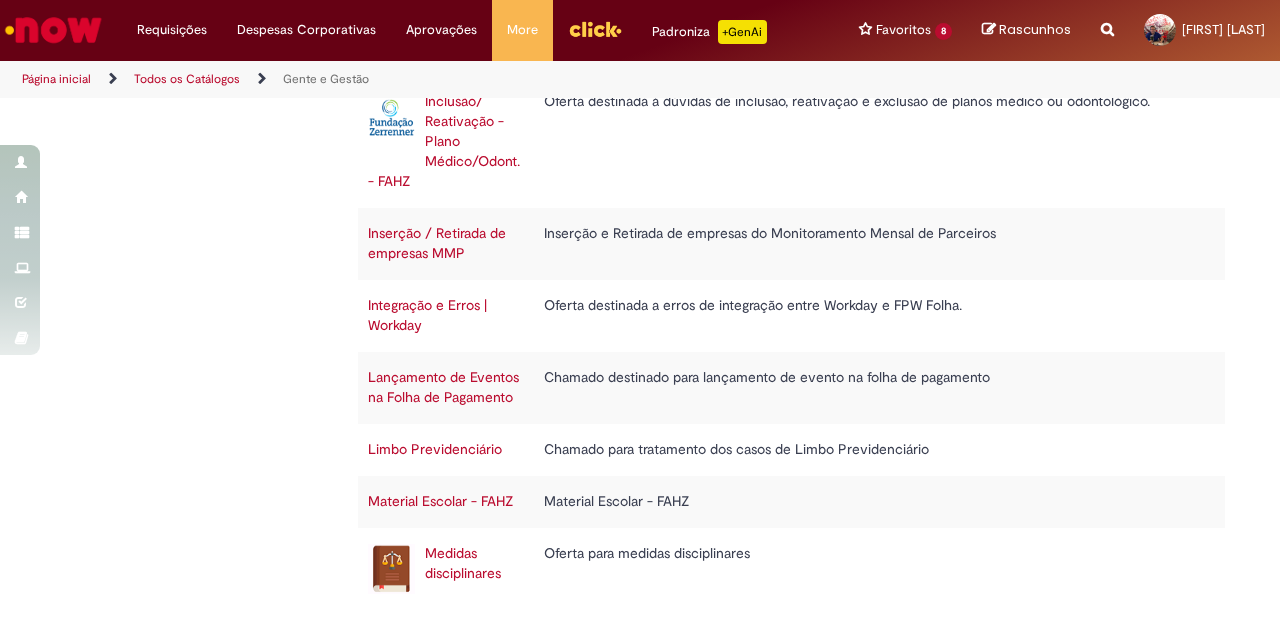 scroll, scrollTop: 4032, scrollLeft: 0, axis: vertical 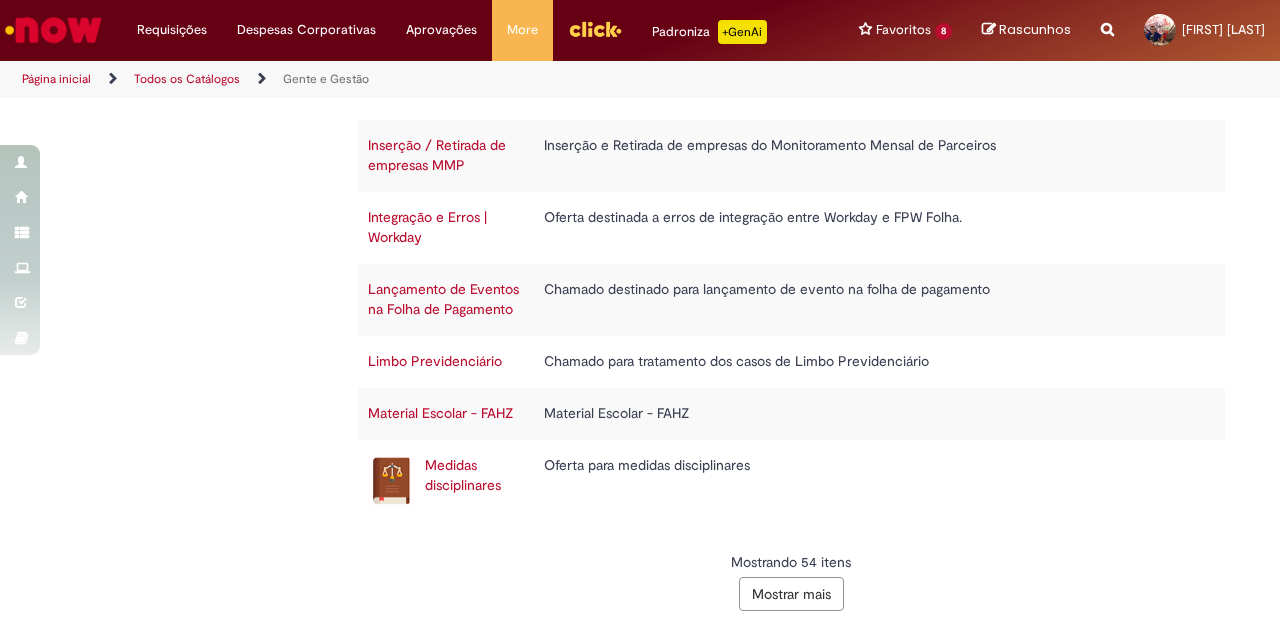 click on "Mostrar mais" at bounding box center (791, 594) 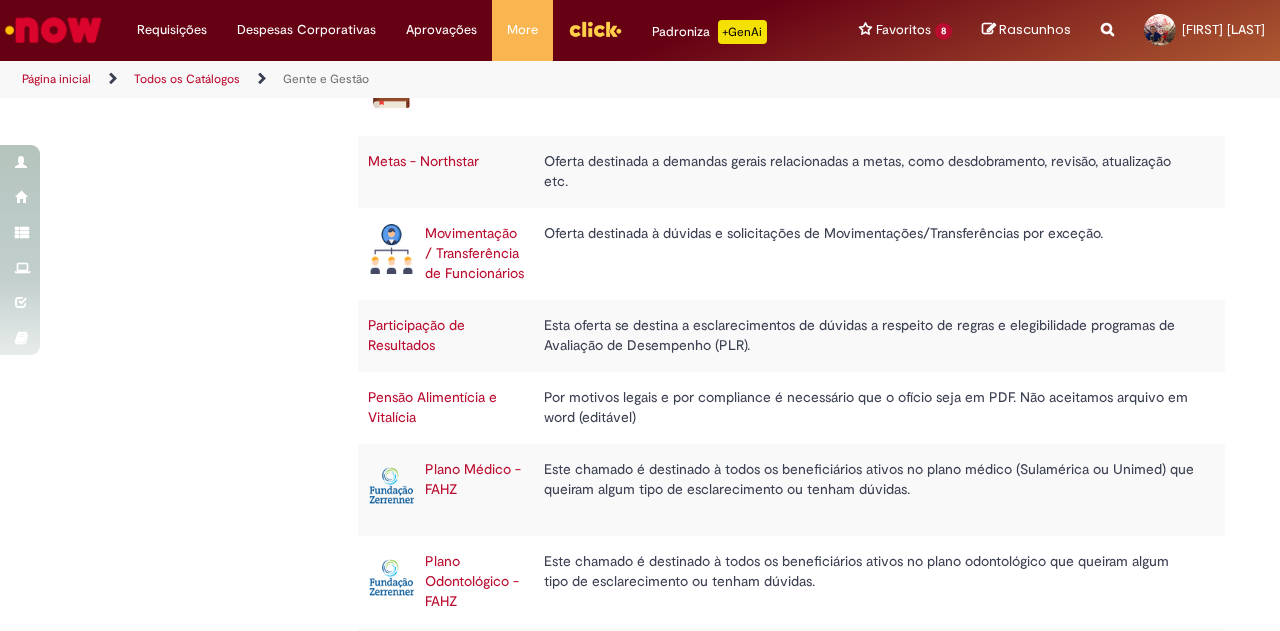 scroll, scrollTop: 4432, scrollLeft: 0, axis: vertical 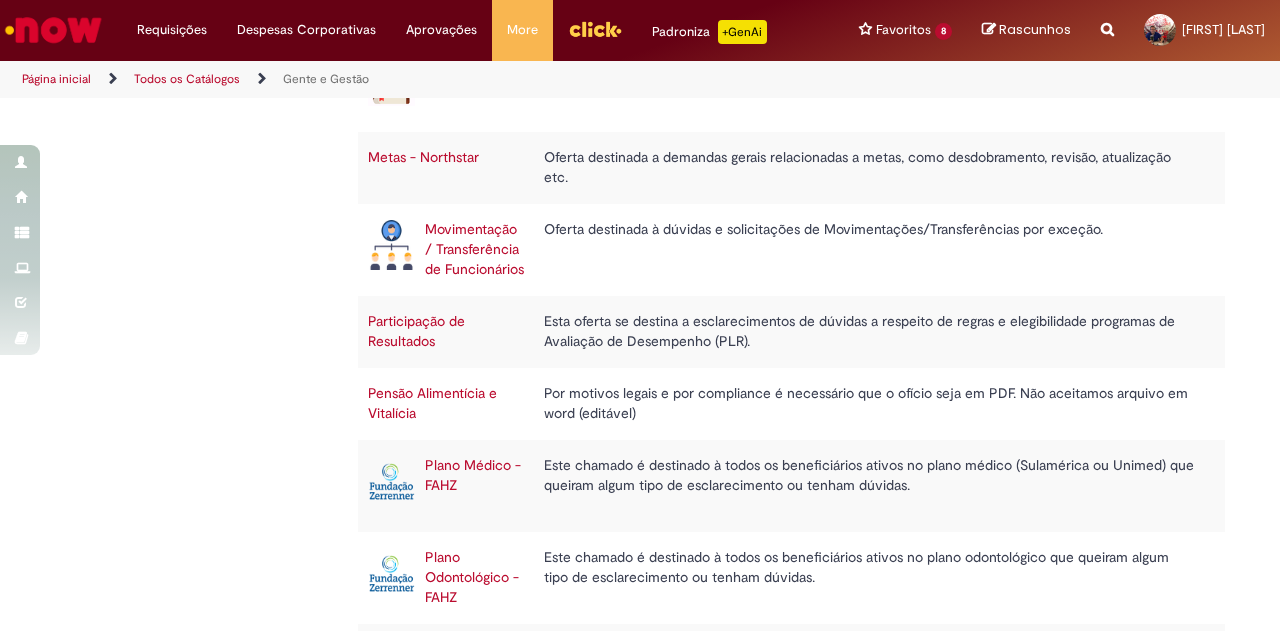 click on "Plano Médico - FAHZ" at bounding box center (473, 475) 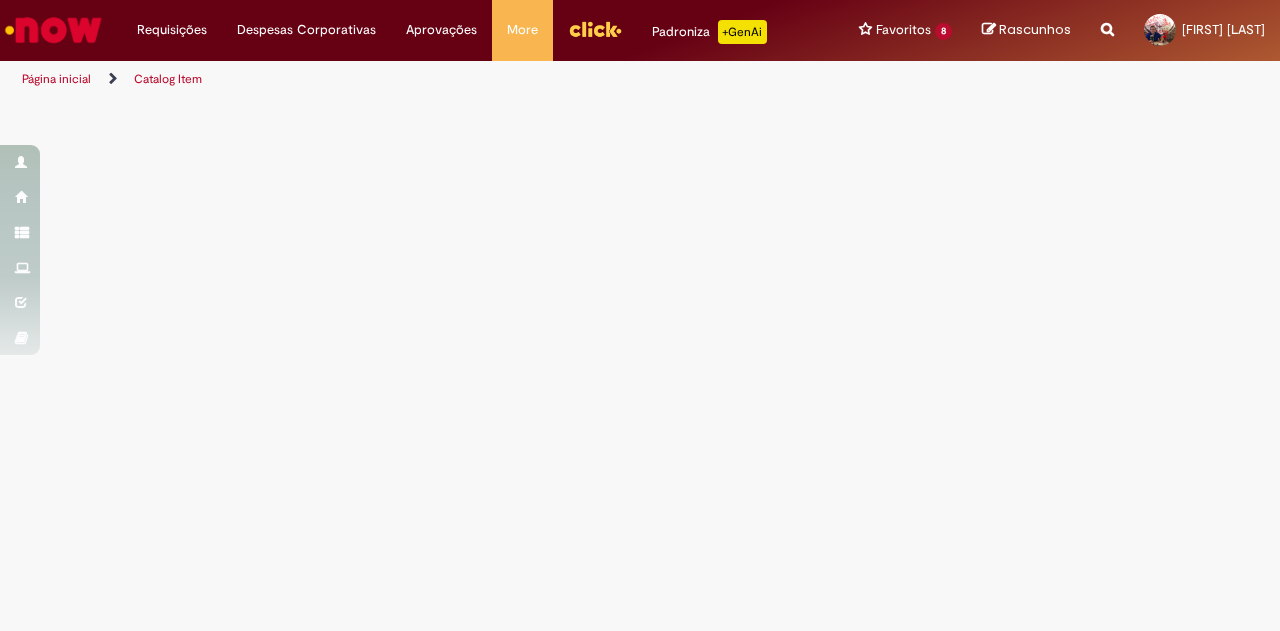 scroll, scrollTop: 0, scrollLeft: 0, axis: both 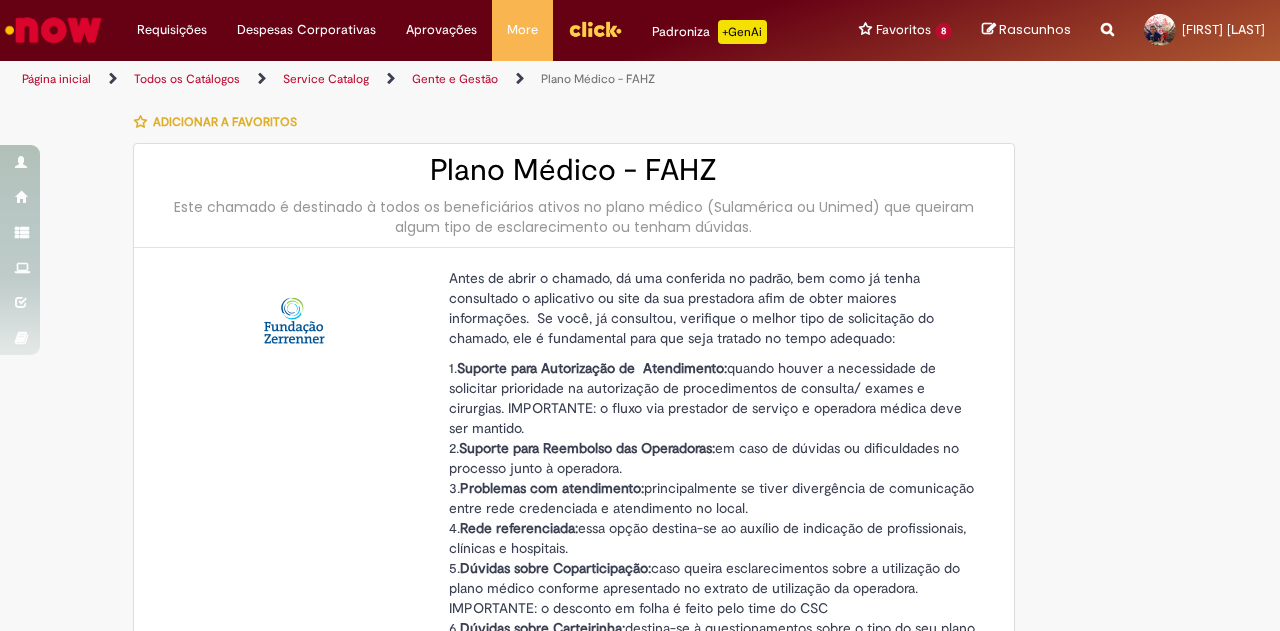 type on "********" 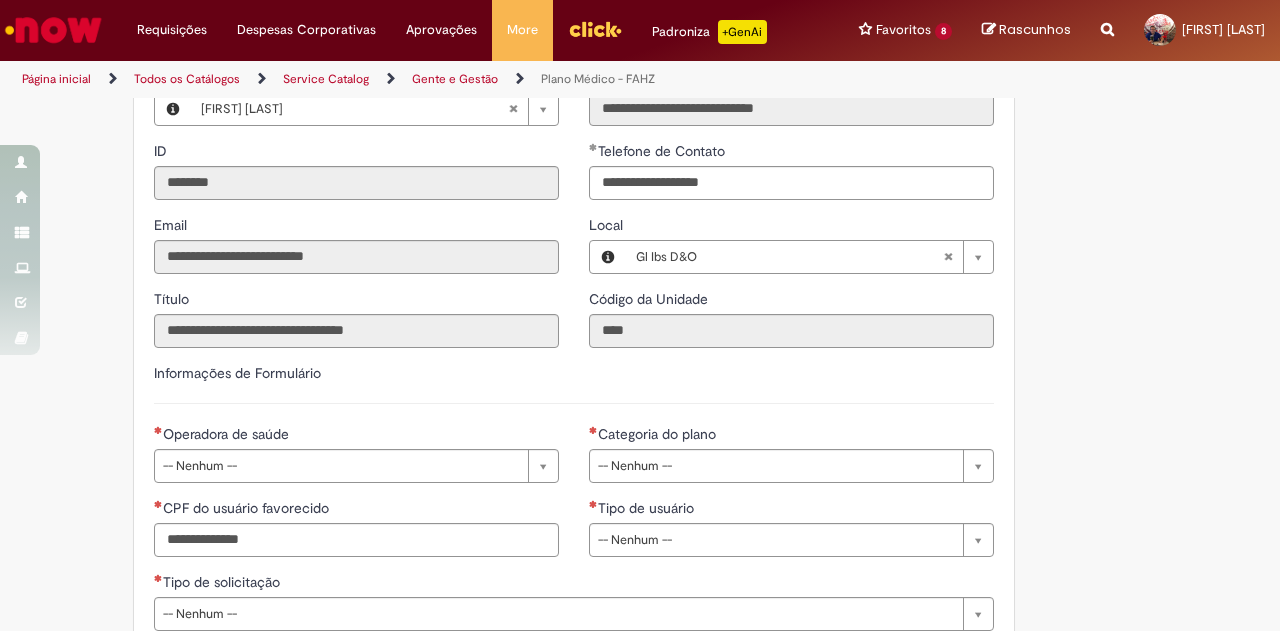 scroll, scrollTop: 900, scrollLeft: 0, axis: vertical 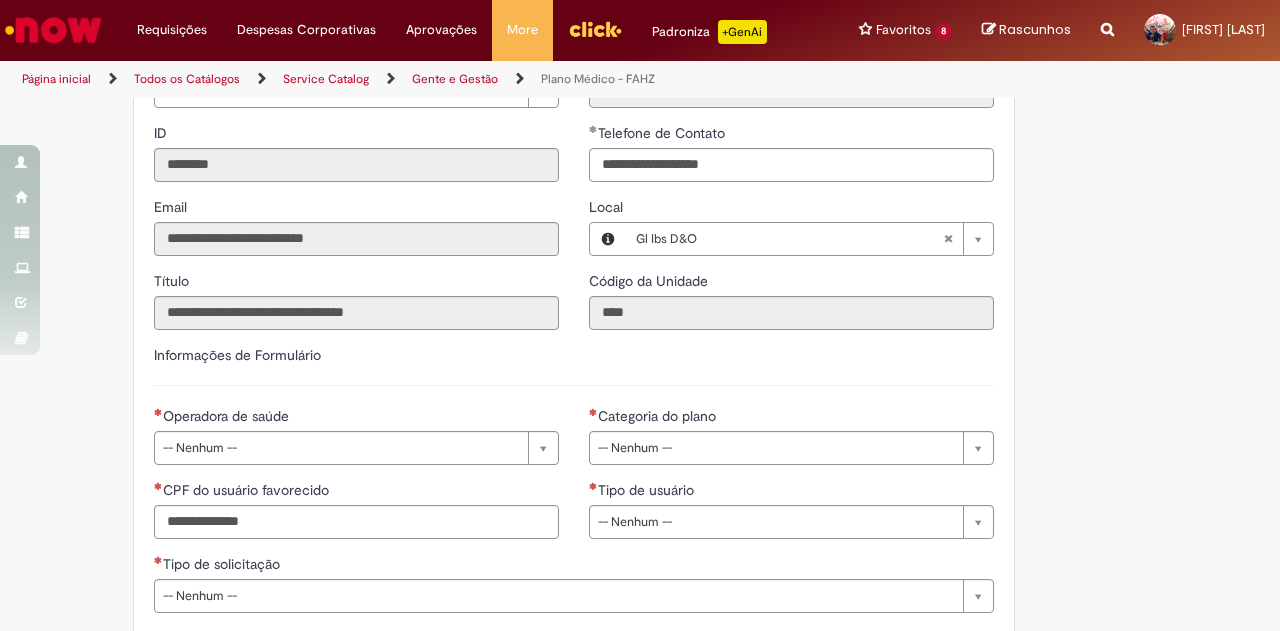 click on "Operadora de saúde" at bounding box center [356, 418] 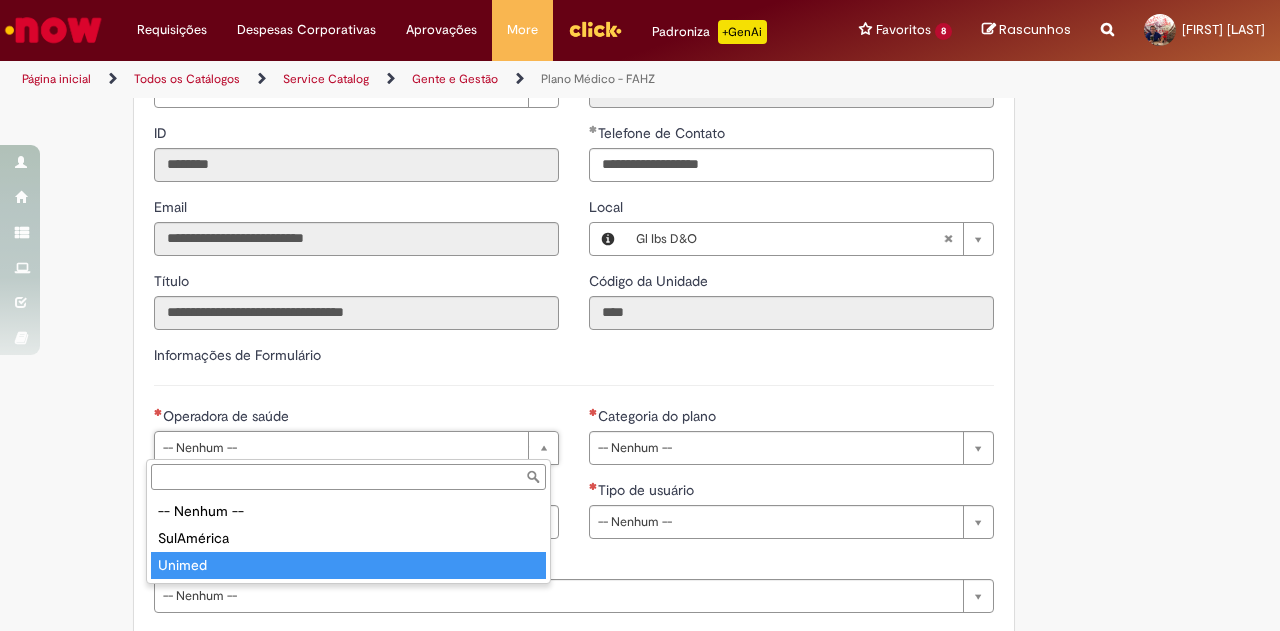 type on "******" 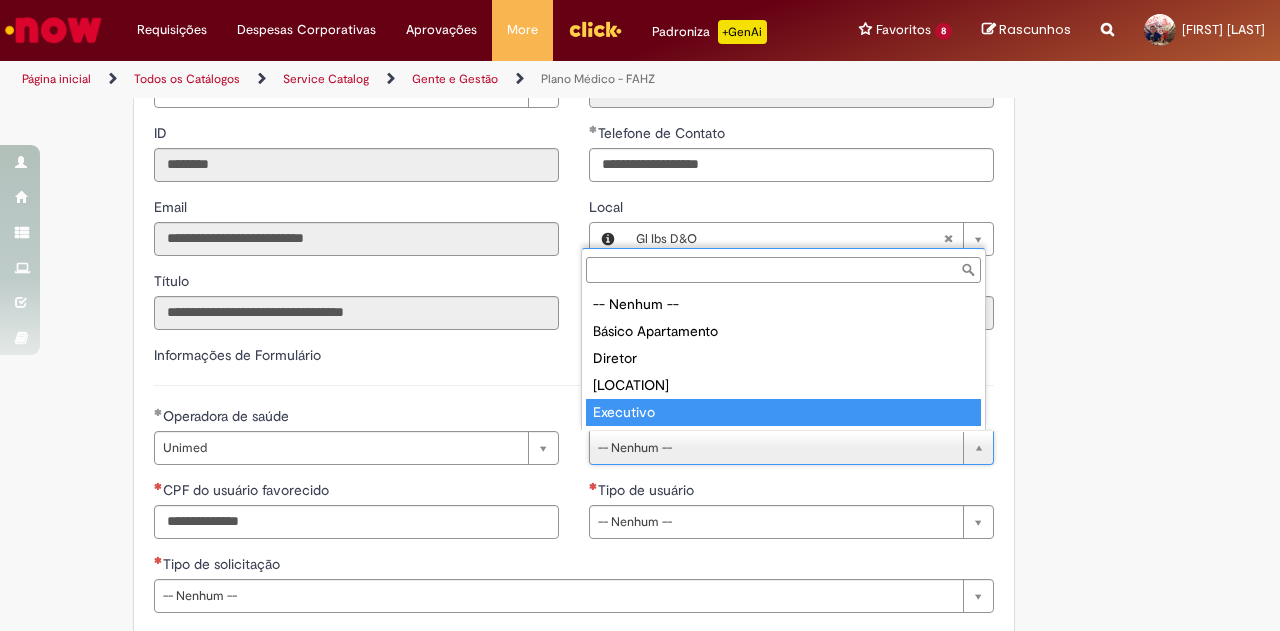 type on "*********" 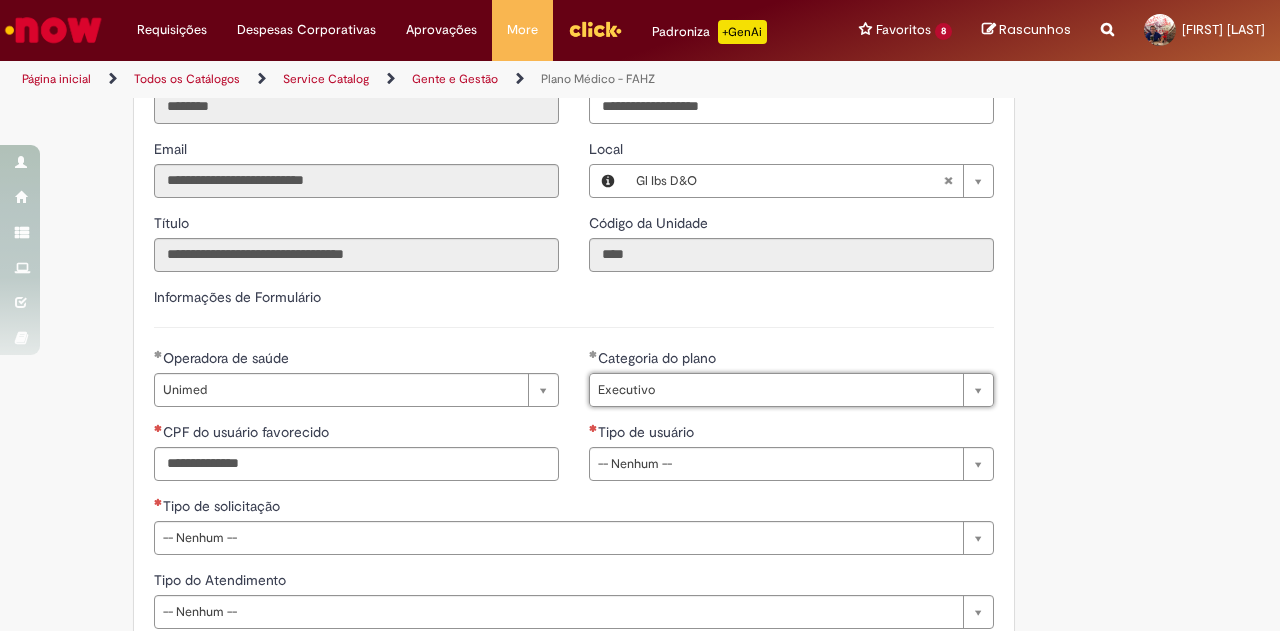 scroll, scrollTop: 1000, scrollLeft: 0, axis: vertical 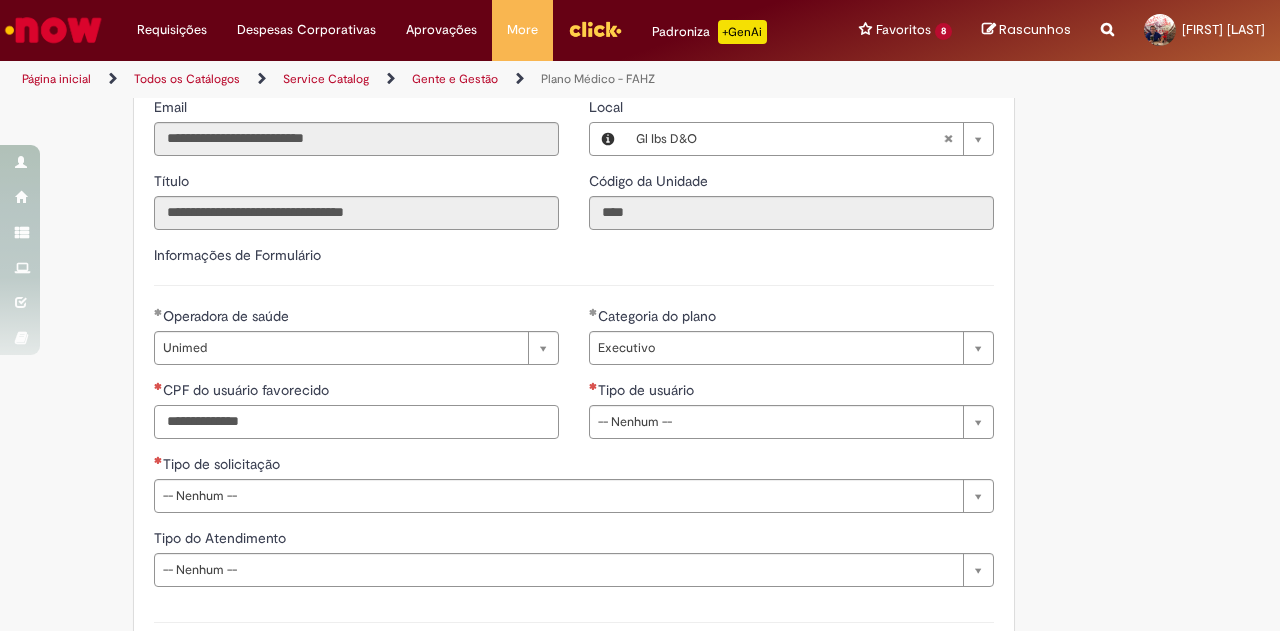 click on "CPF do usuário favorecido" at bounding box center (356, 422) 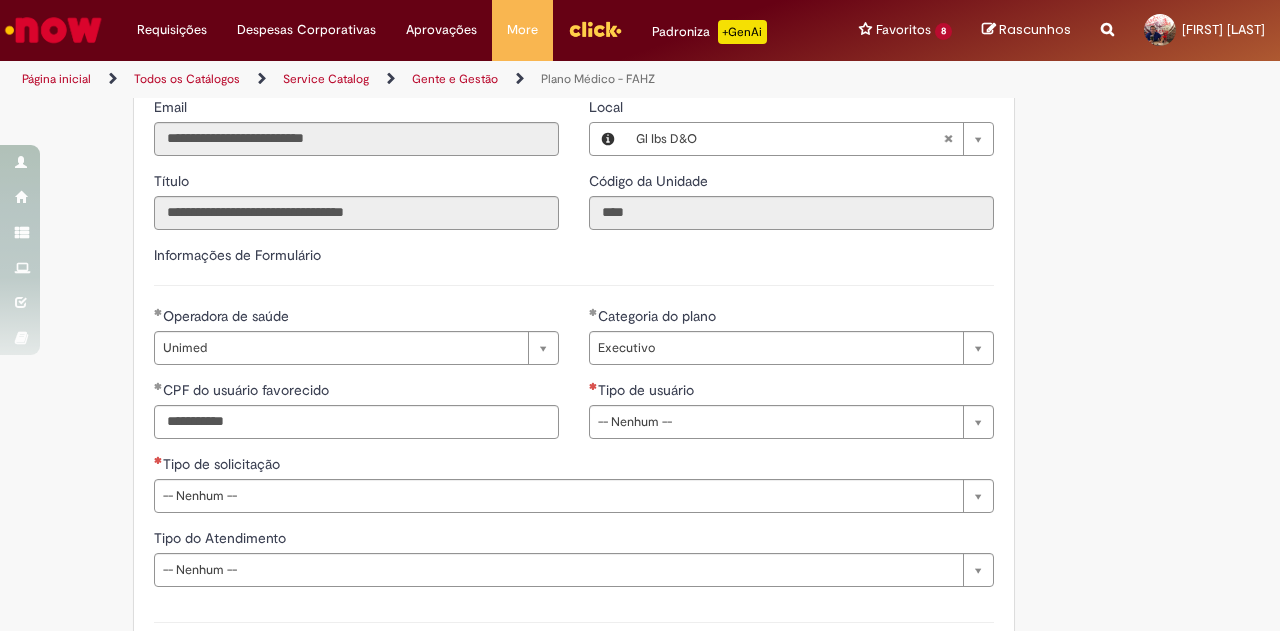type on "**********" 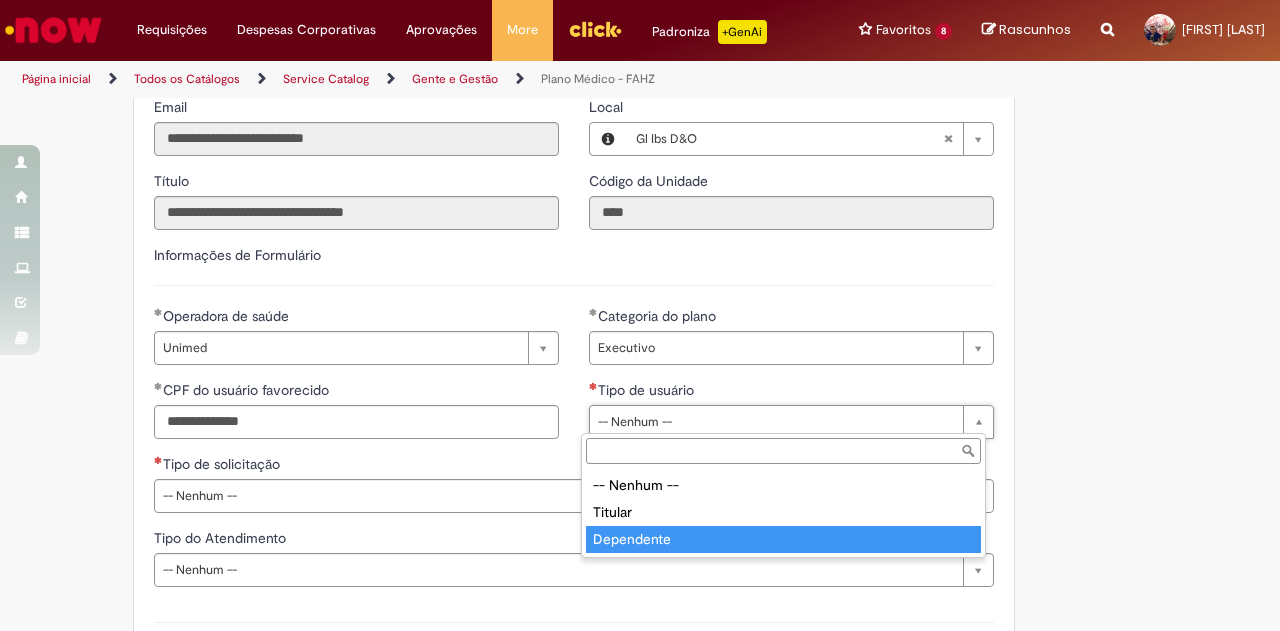 type on "**********" 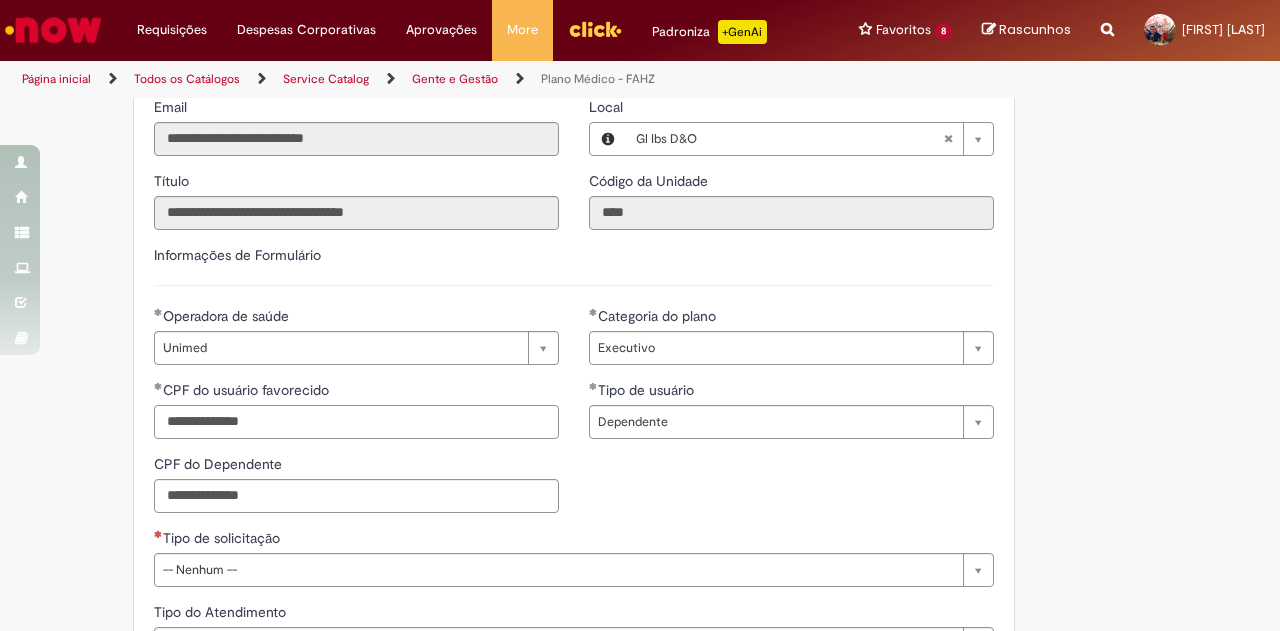drag, startPoint x: 361, startPoint y: 423, endPoint x: 40, endPoint y: 449, distance: 322.05124 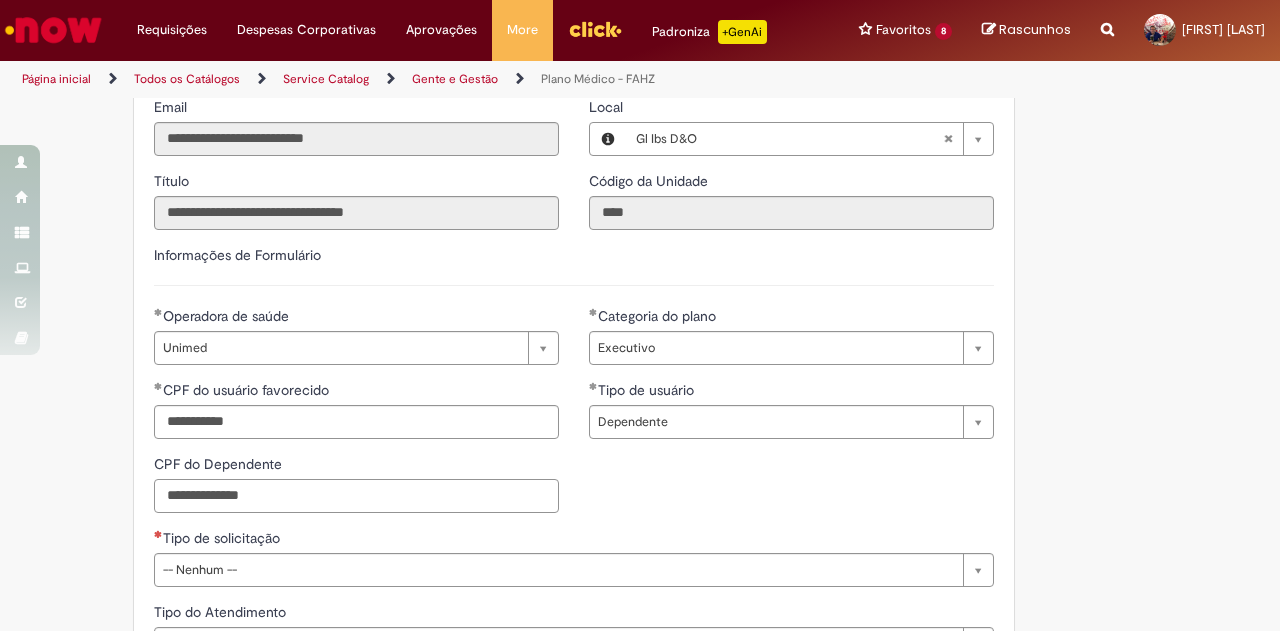 type on "**********" 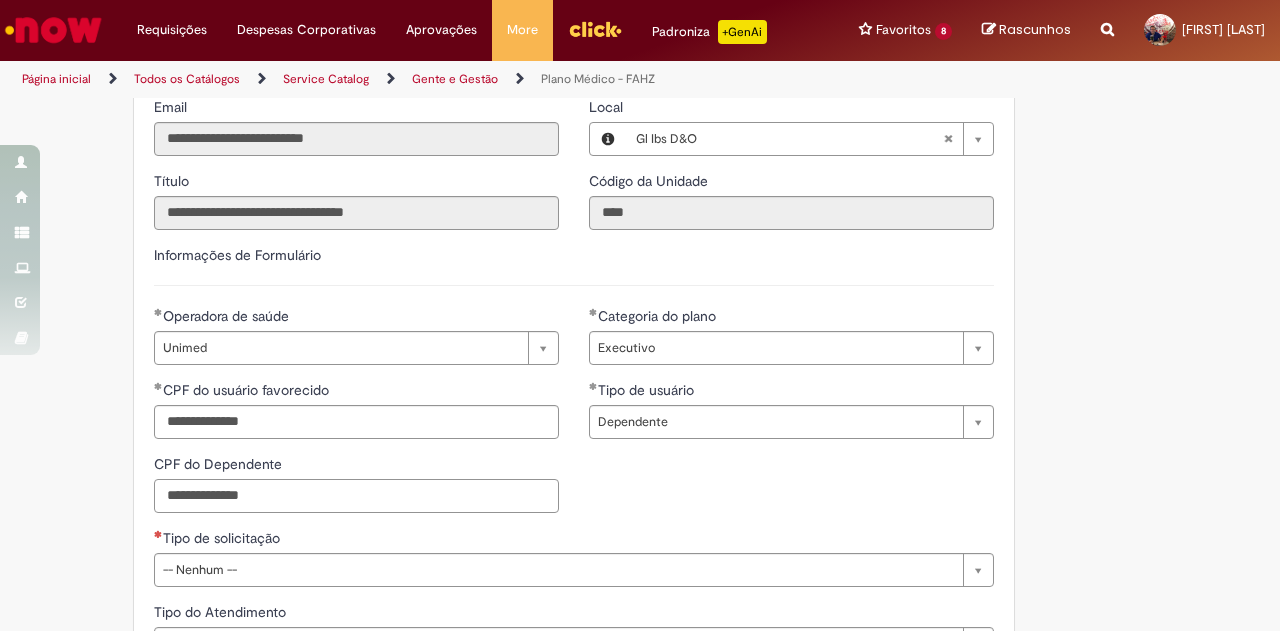 click on "CPF do Dependente" at bounding box center [356, 496] 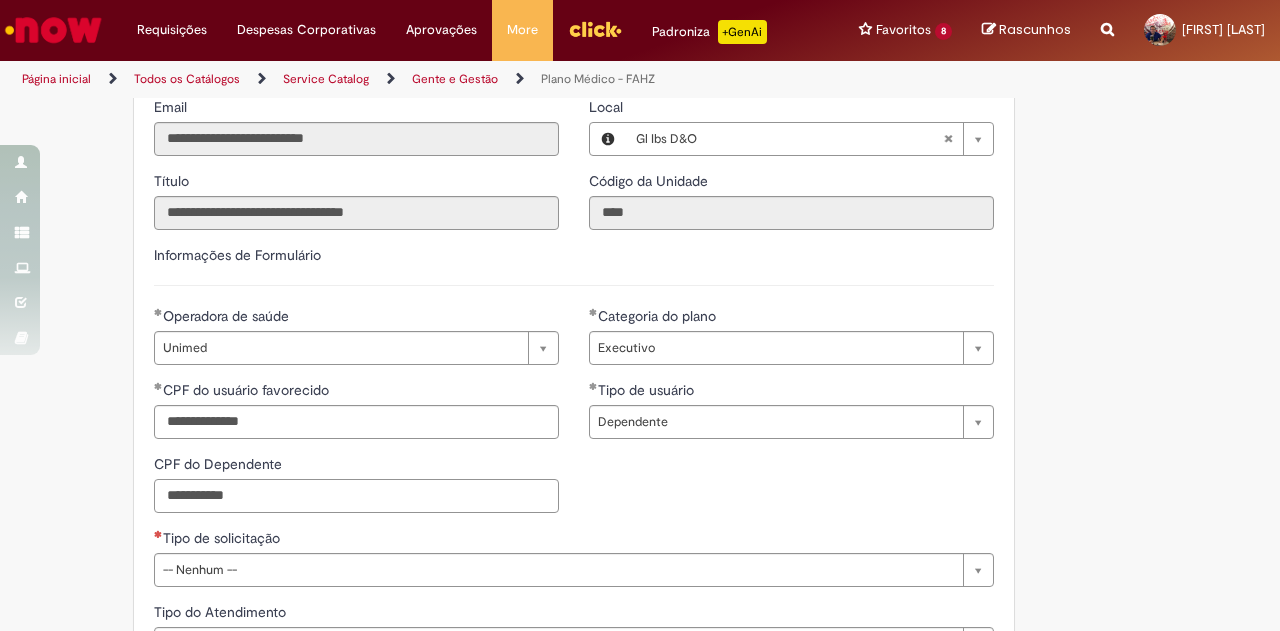 scroll, scrollTop: 1100, scrollLeft: 0, axis: vertical 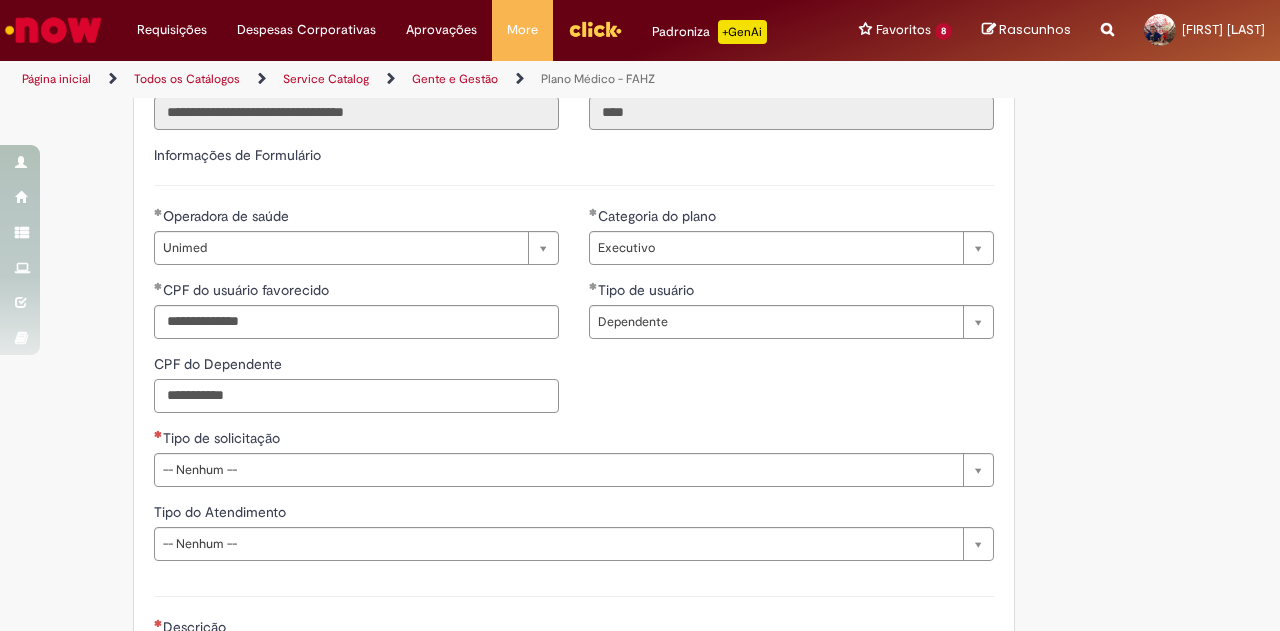 type on "**********" 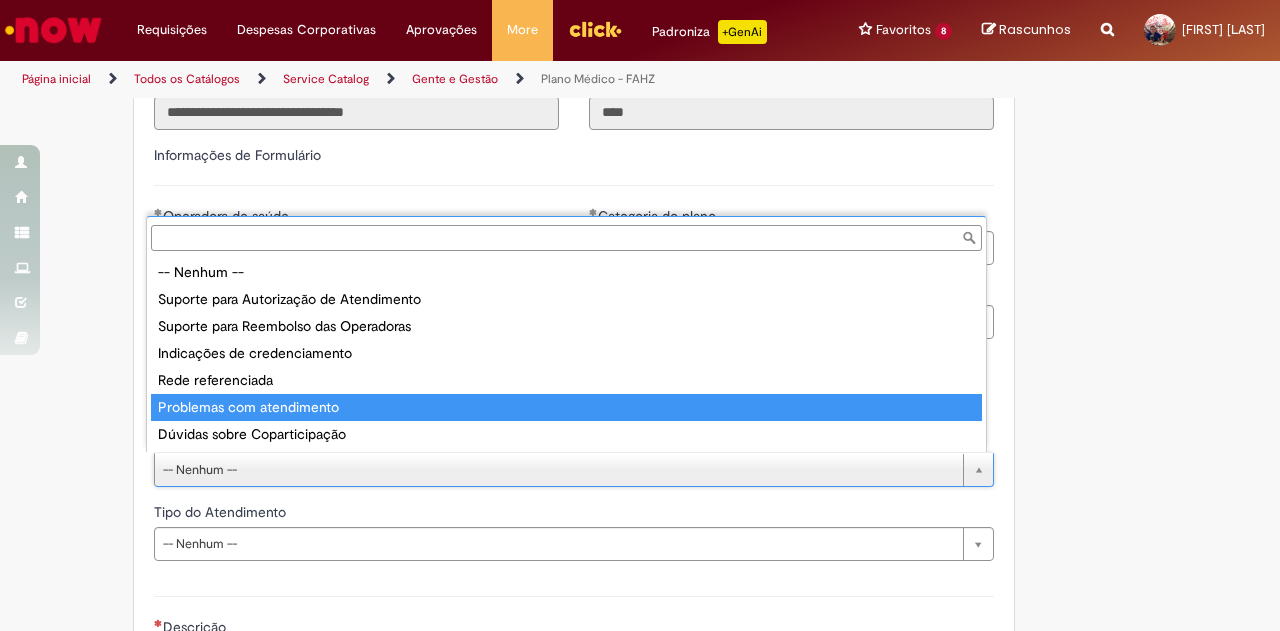 type on "**********" 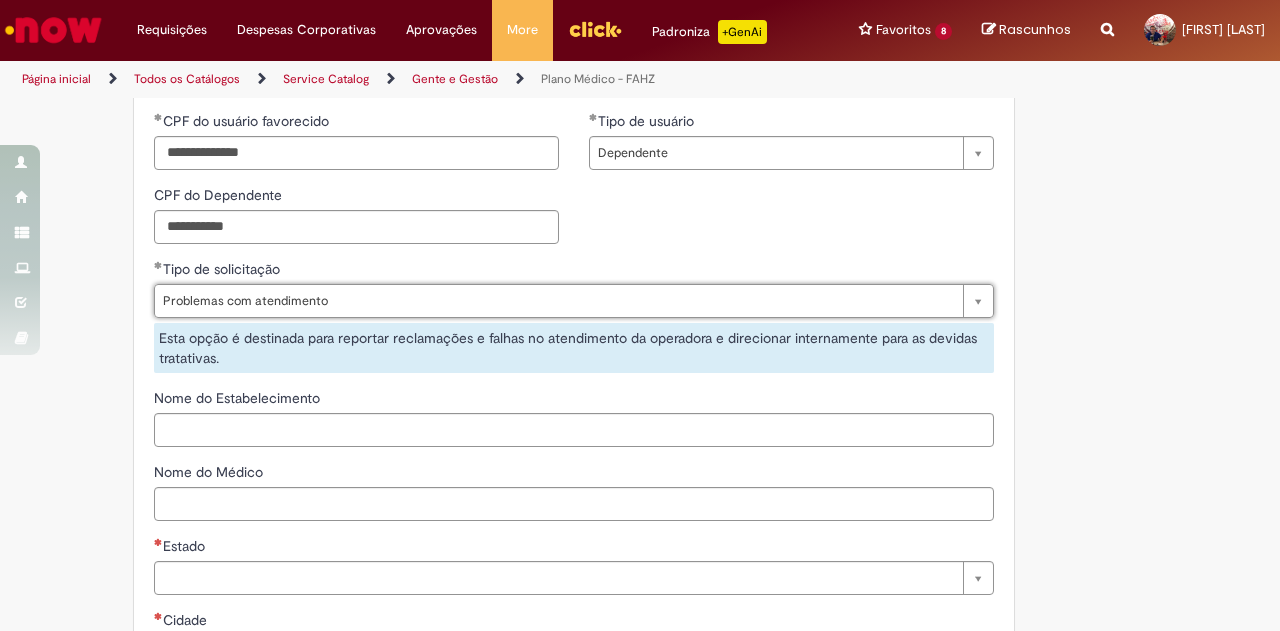 scroll, scrollTop: 1300, scrollLeft: 0, axis: vertical 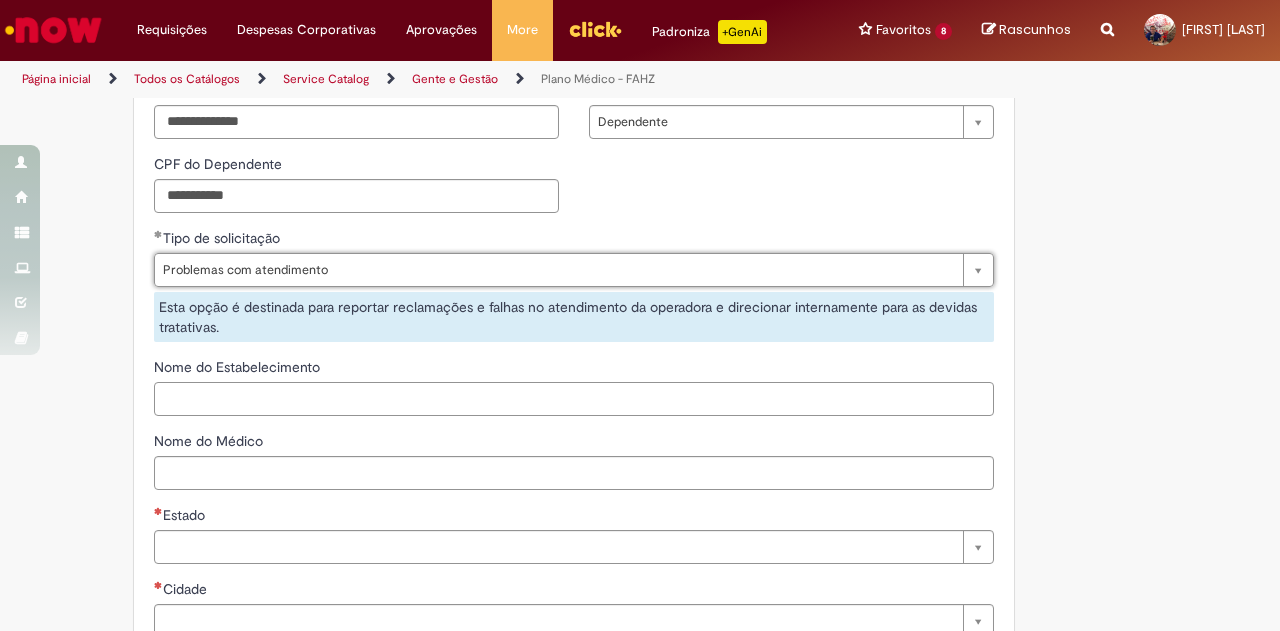 click on "Nome do Estabelecimento" at bounding box center (574, 399) 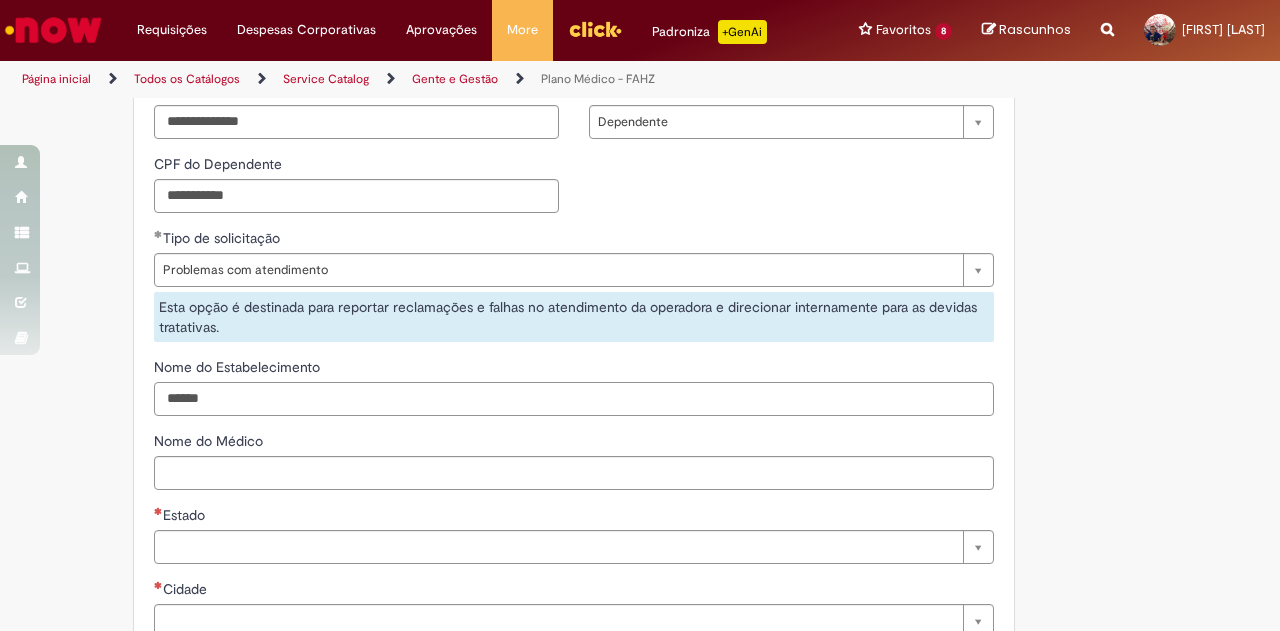 type on "******" 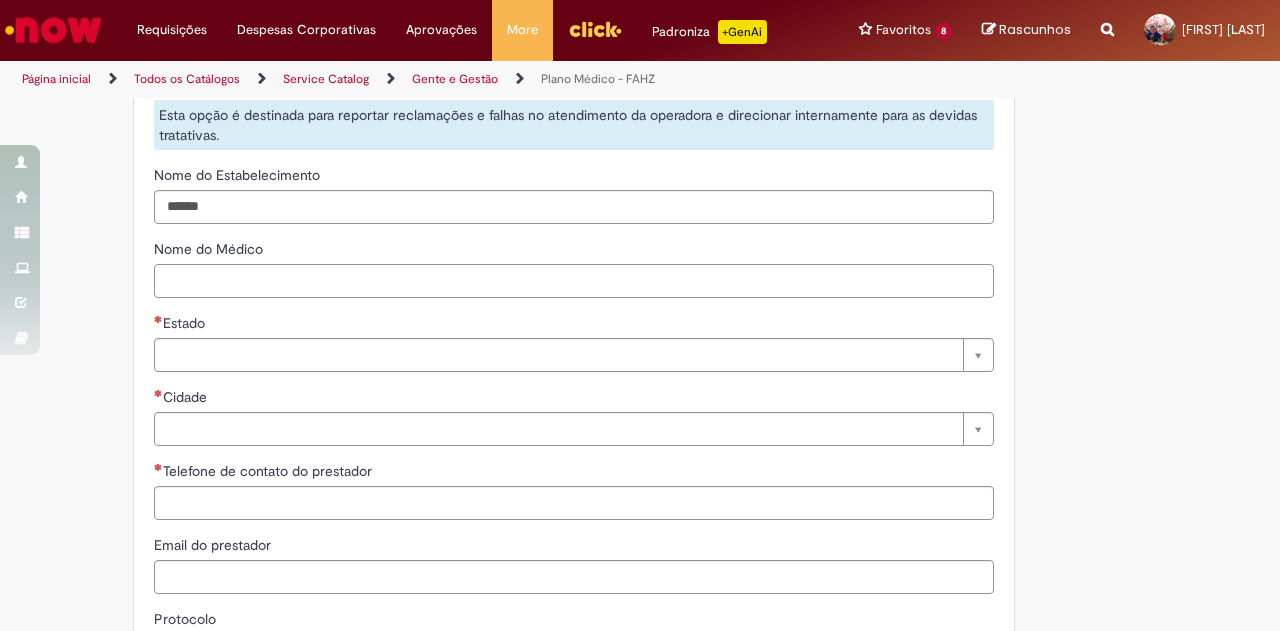 scroll, scrollTop: 1500, scrollLeft: 0, axis: vertical 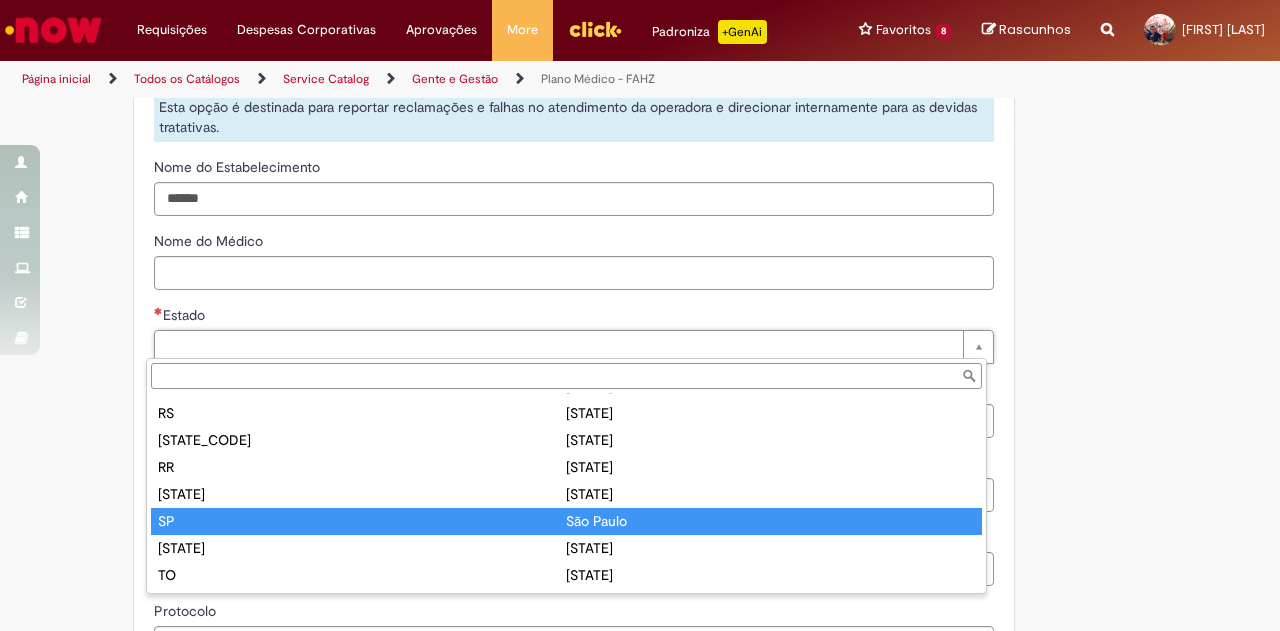 type on "**" 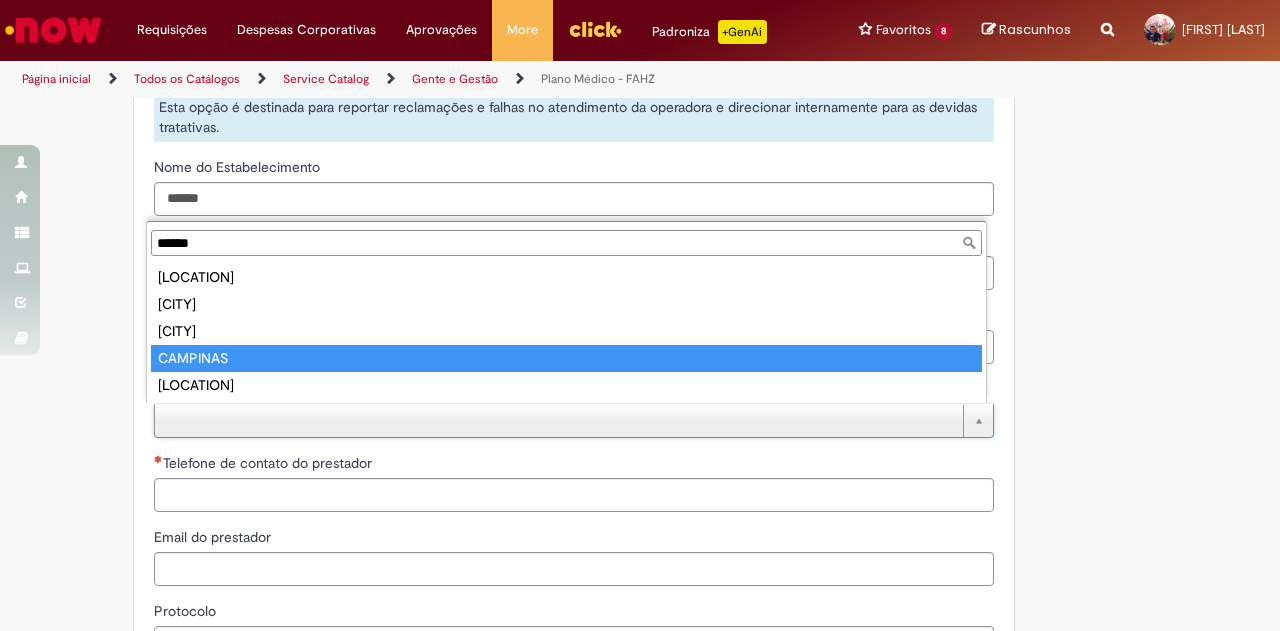 type on "******" 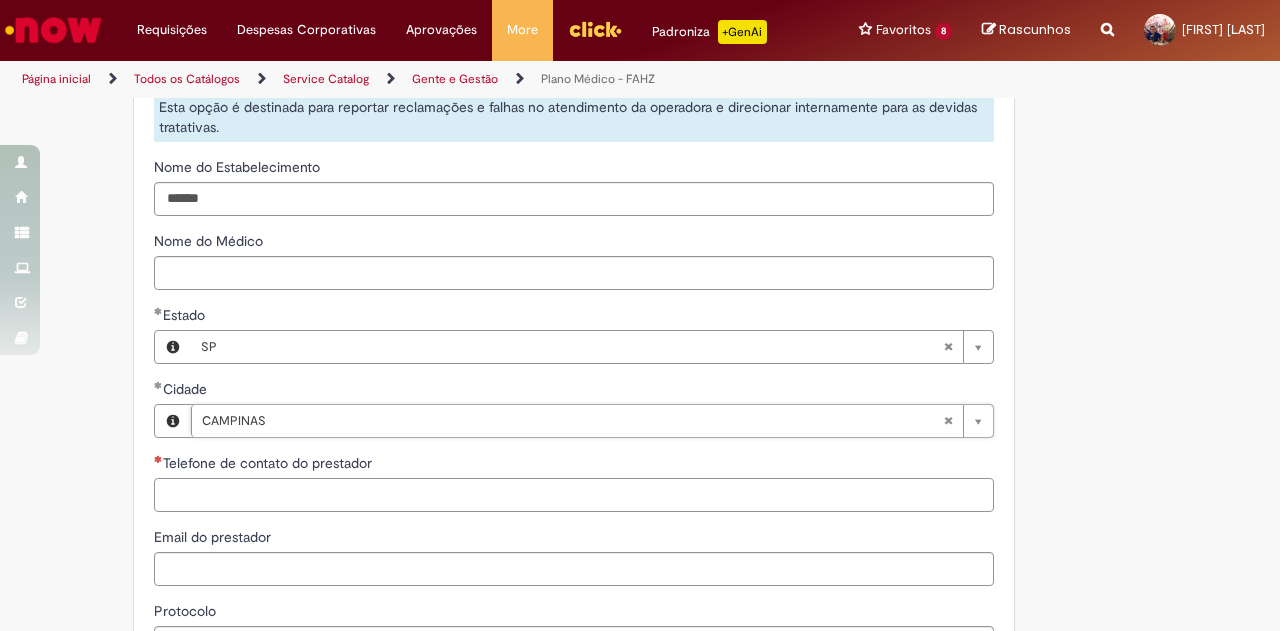 click on "Telefone de contato do prestador" at bounding box center (574, 495) 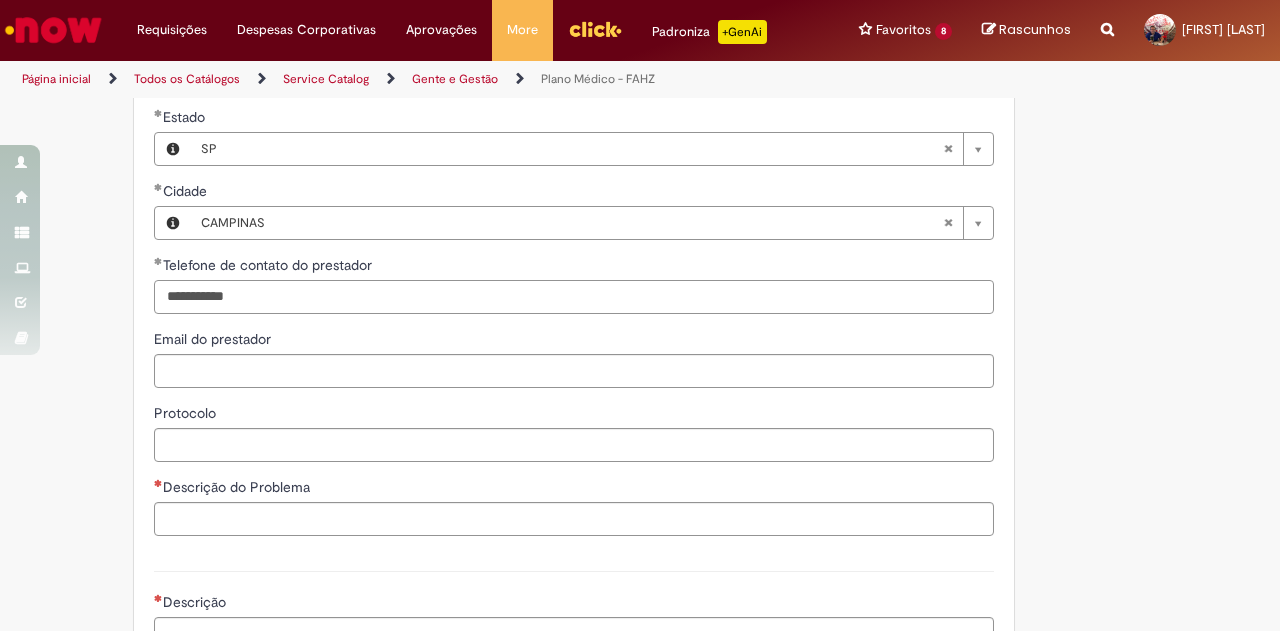 scroll, scrollTop: 1600, scrollLeft: 0, axis: vertical 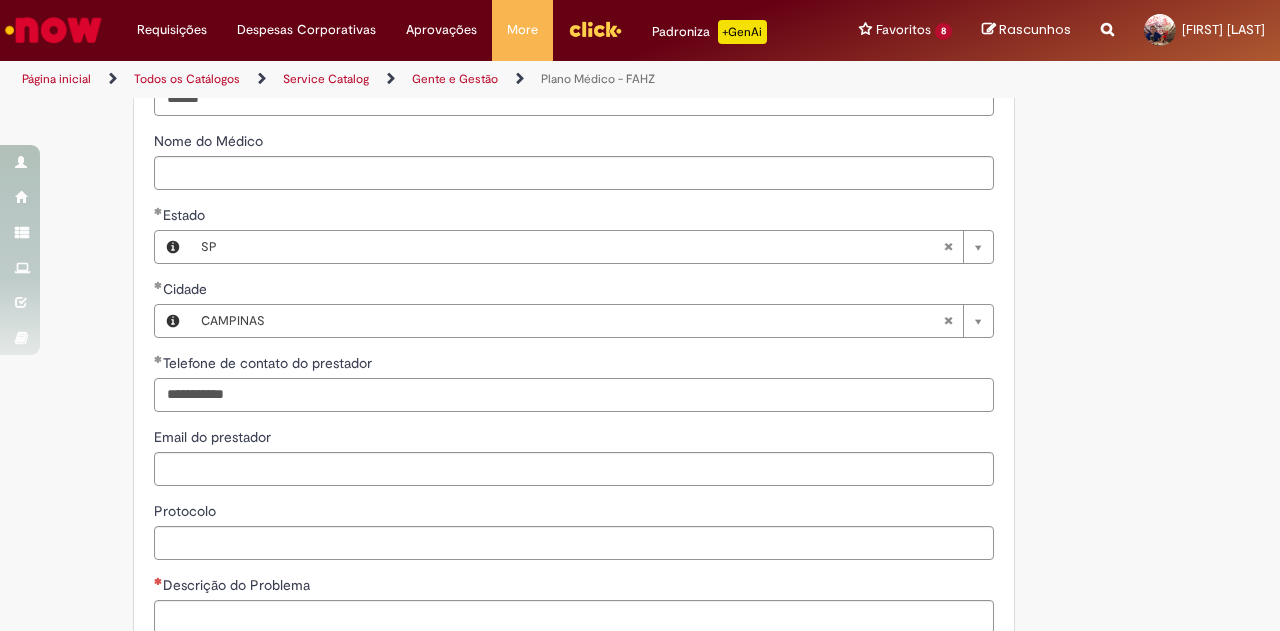 drag, startPoint x: 287, startPoint y: 401, endPoint x: 74, endPoint y: 414, distance: 213.39635 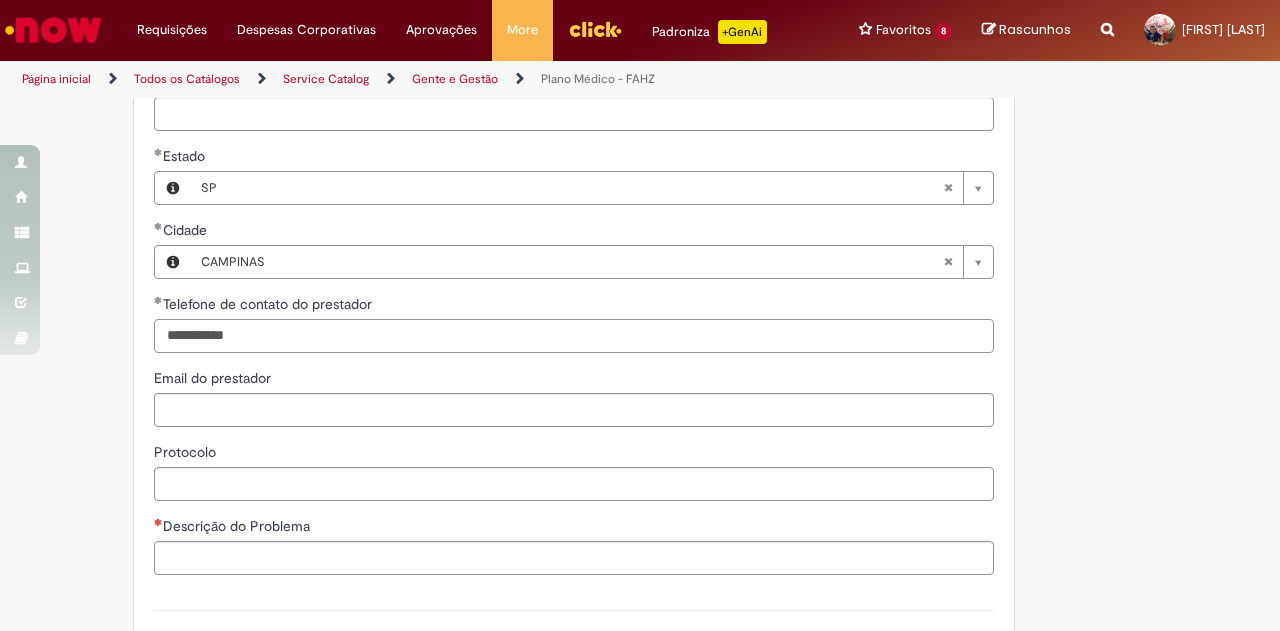 scroll, scrollTop: 1700, scrollLeft: 0, axis: vertical 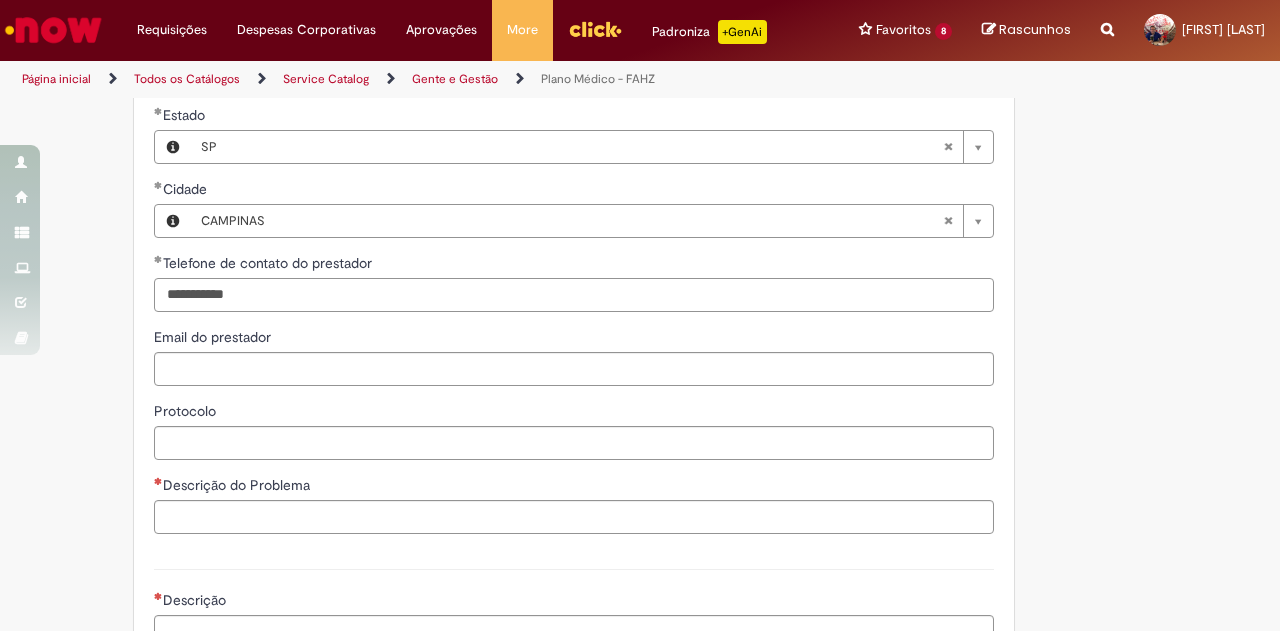 type on "**********" 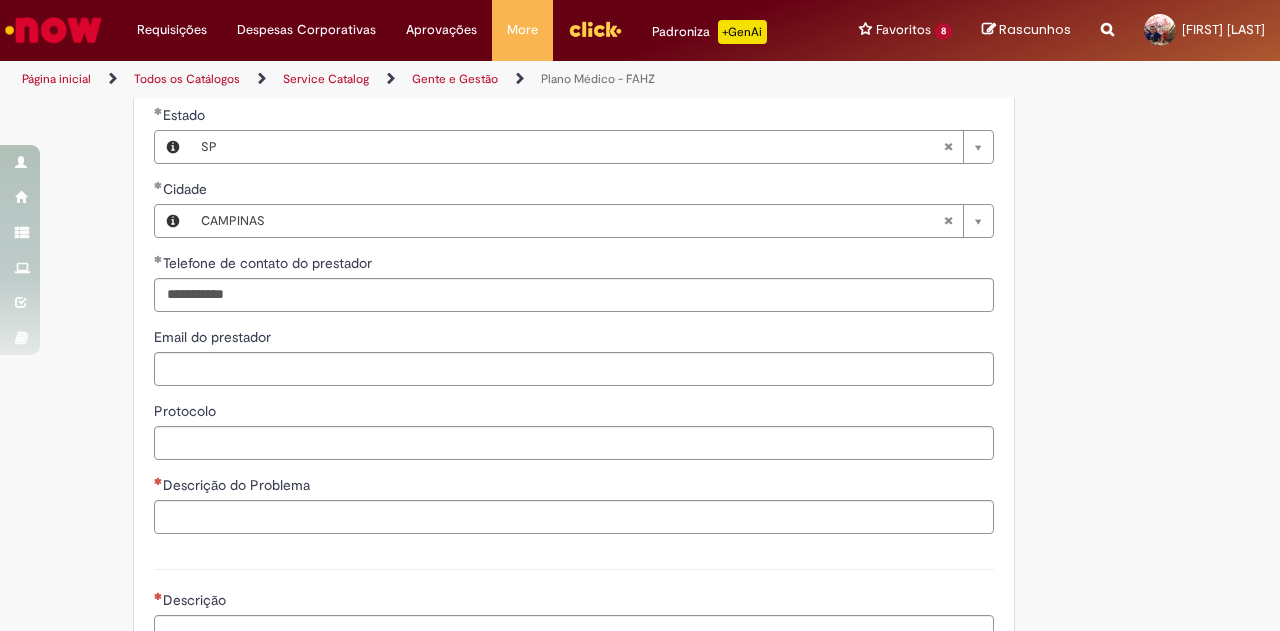 drag, startPoint x: 359, startPoint y: 531, endPoint x: 387, endPoint y: 500, distance: 41.773197 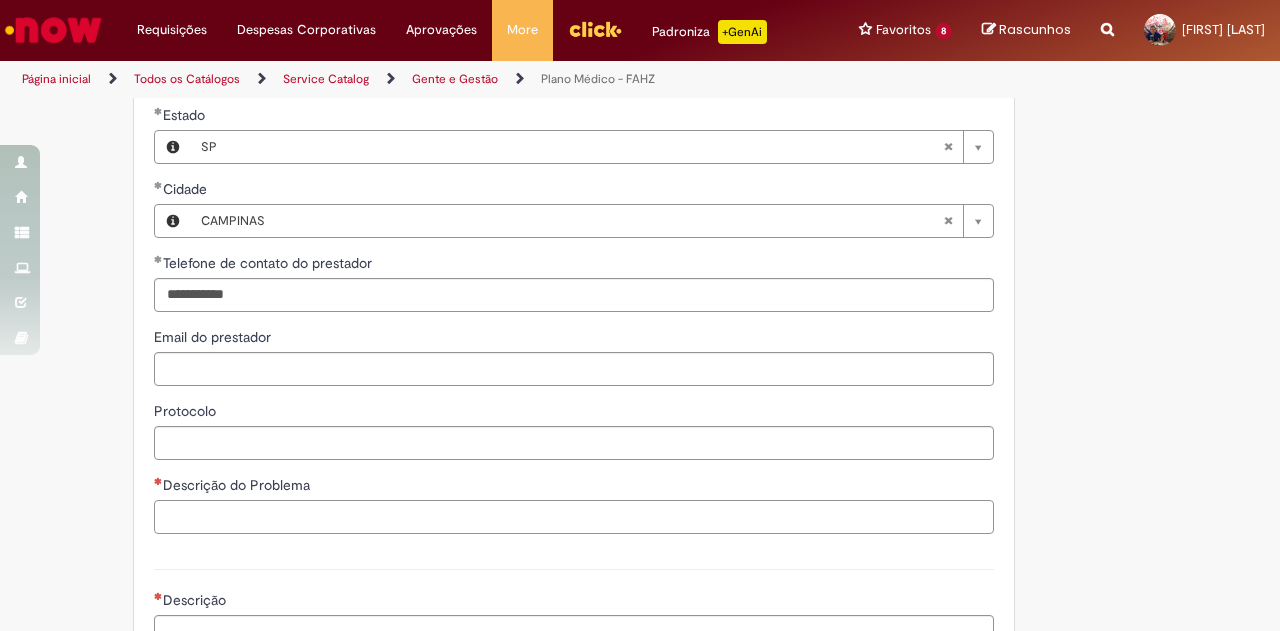 click on "Descrição do Problema" at bounding box center (574, 517) 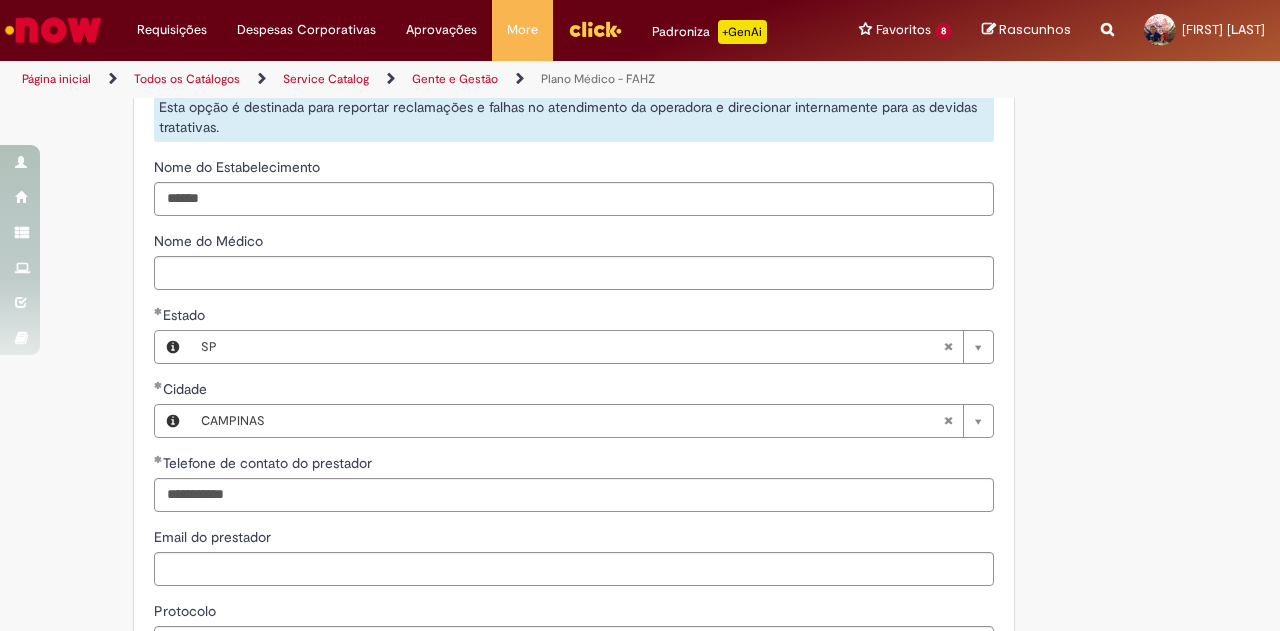 scroll, scrollTop: 1900, scrollLeft: 0, axis: vertical 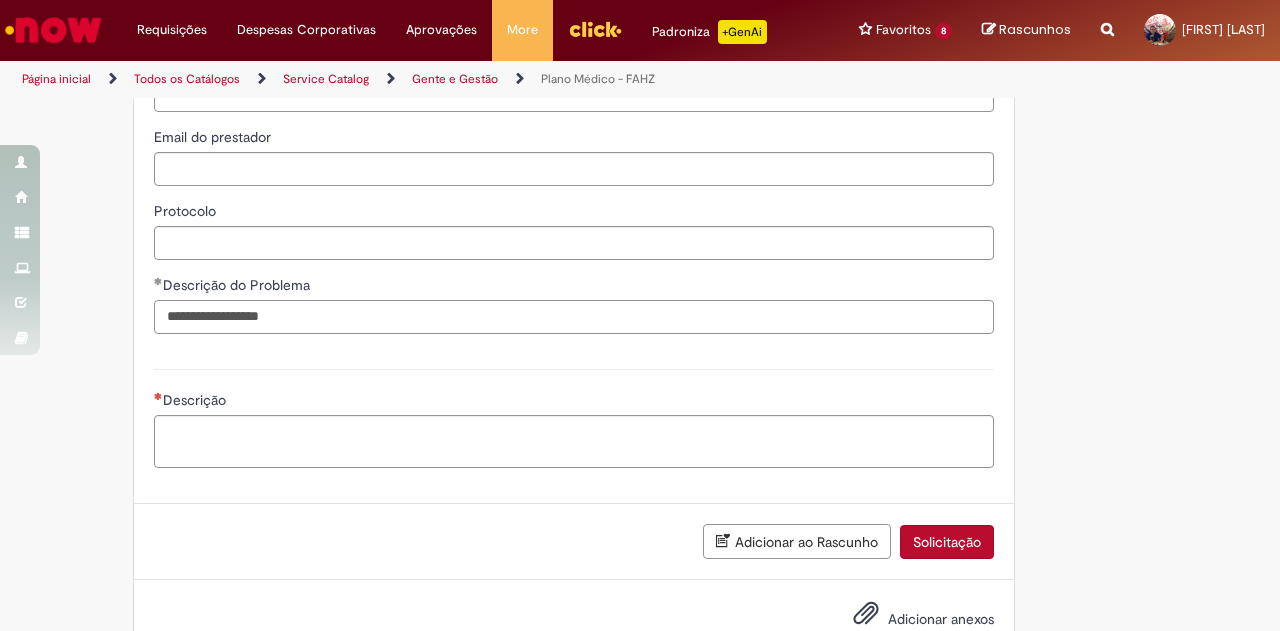 click on "**********" at bounding box center (574, 317) 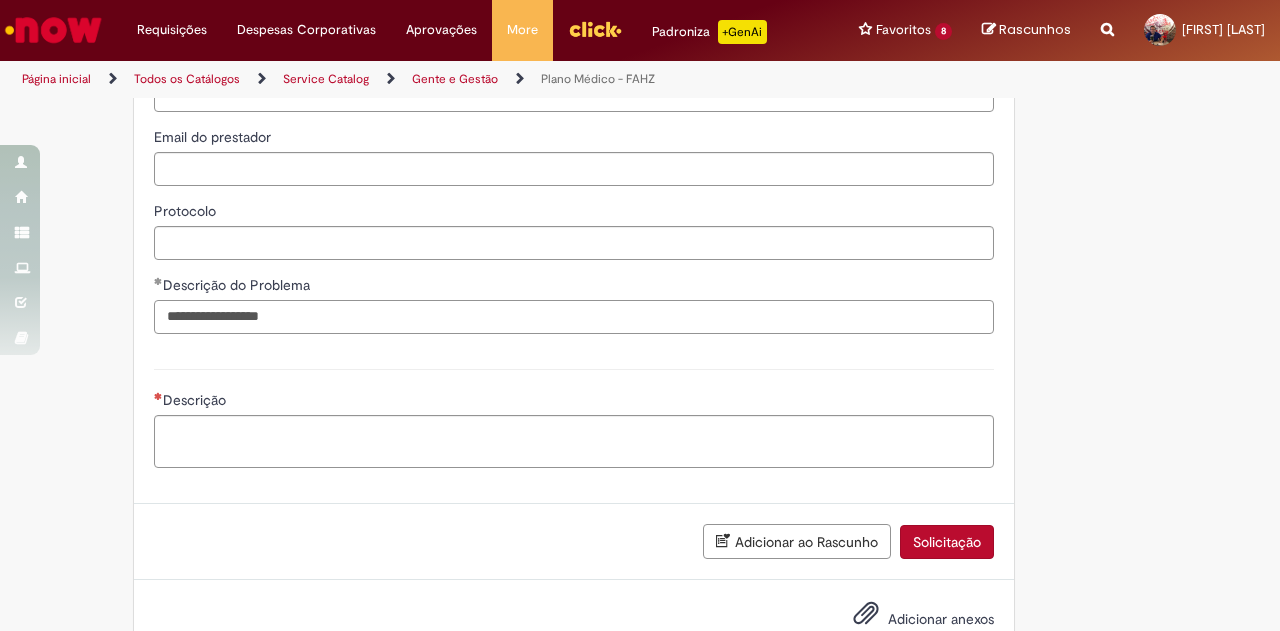 type on "**********" 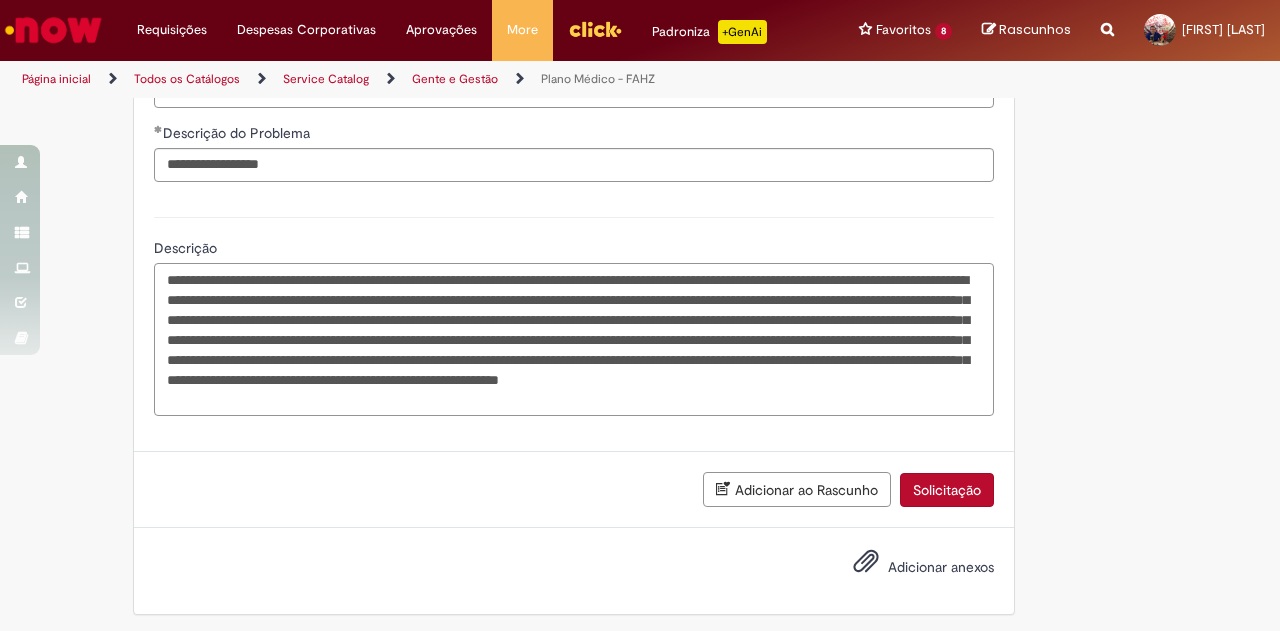 scroll, scrollTop: 2053, scrollLeft: 0, axis: vertical 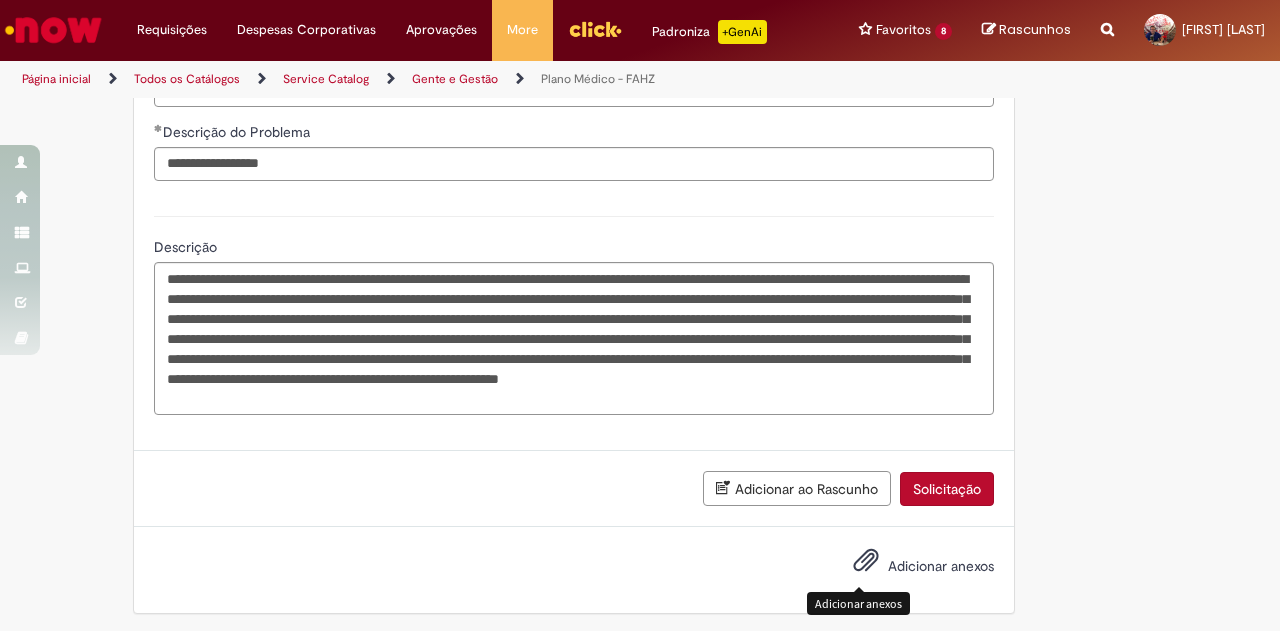 click at bounding box center [866, 561] 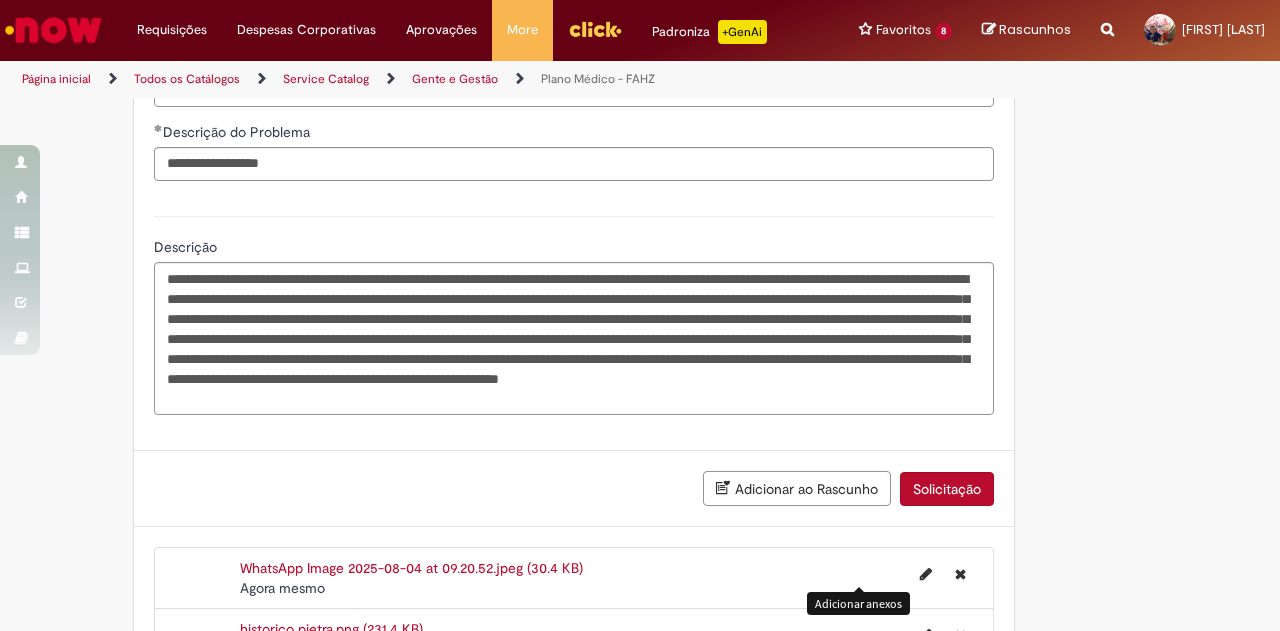 scroll, scrollTop: 2153, scrollLeft: 0, axis: vertical 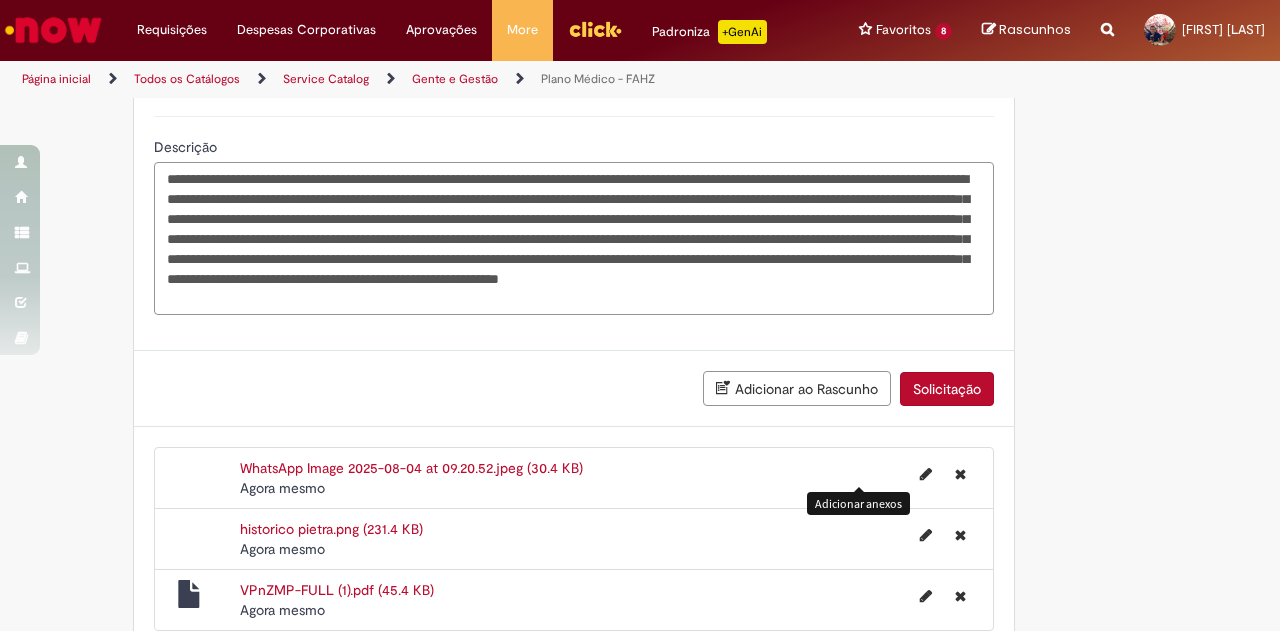 click on "**********" at bounding box center [574, 238] 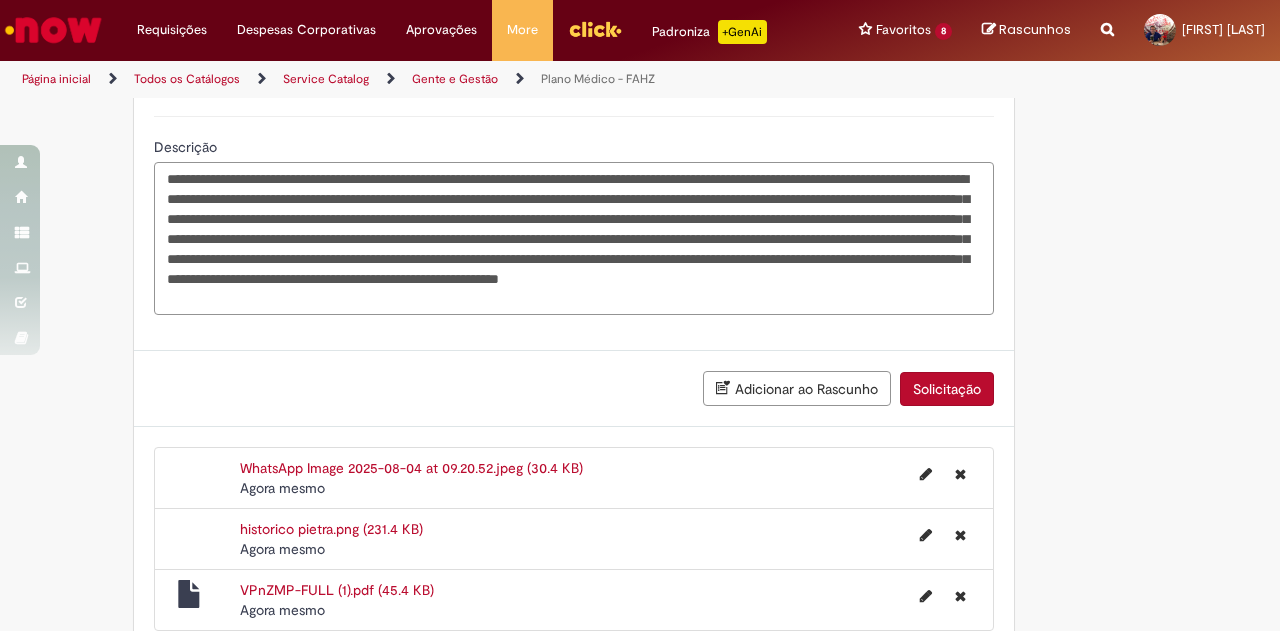 click on "**********" at bounding box center (574, 238) 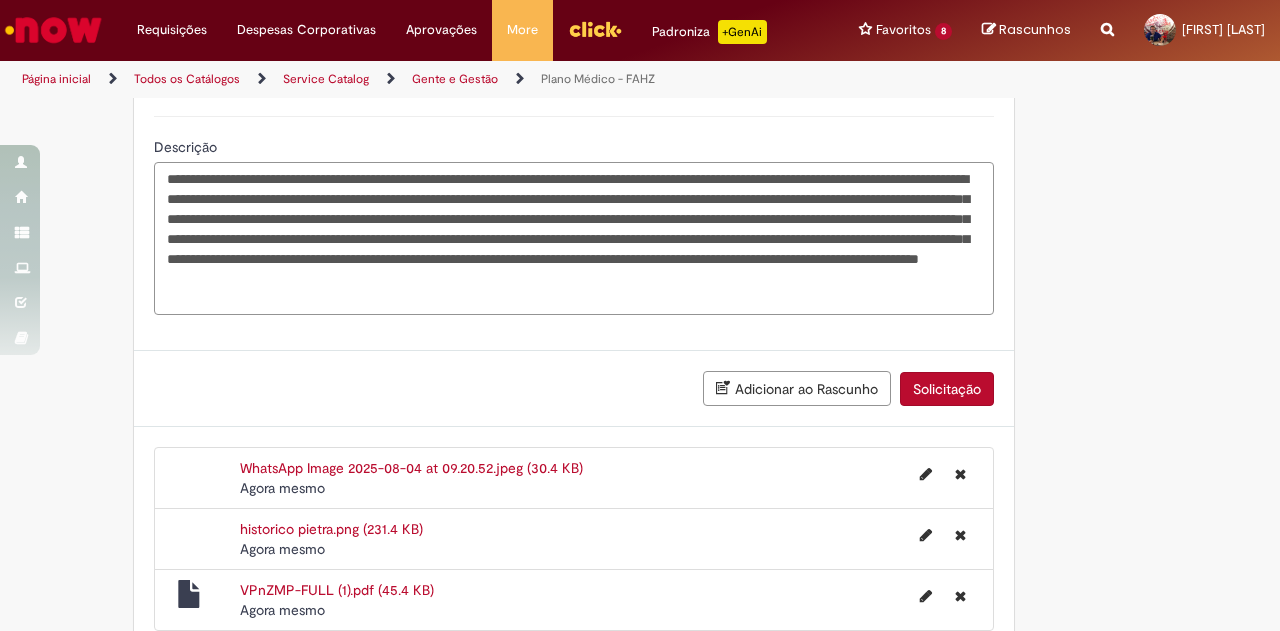 click on "**********" at bounding box center (574, 238) 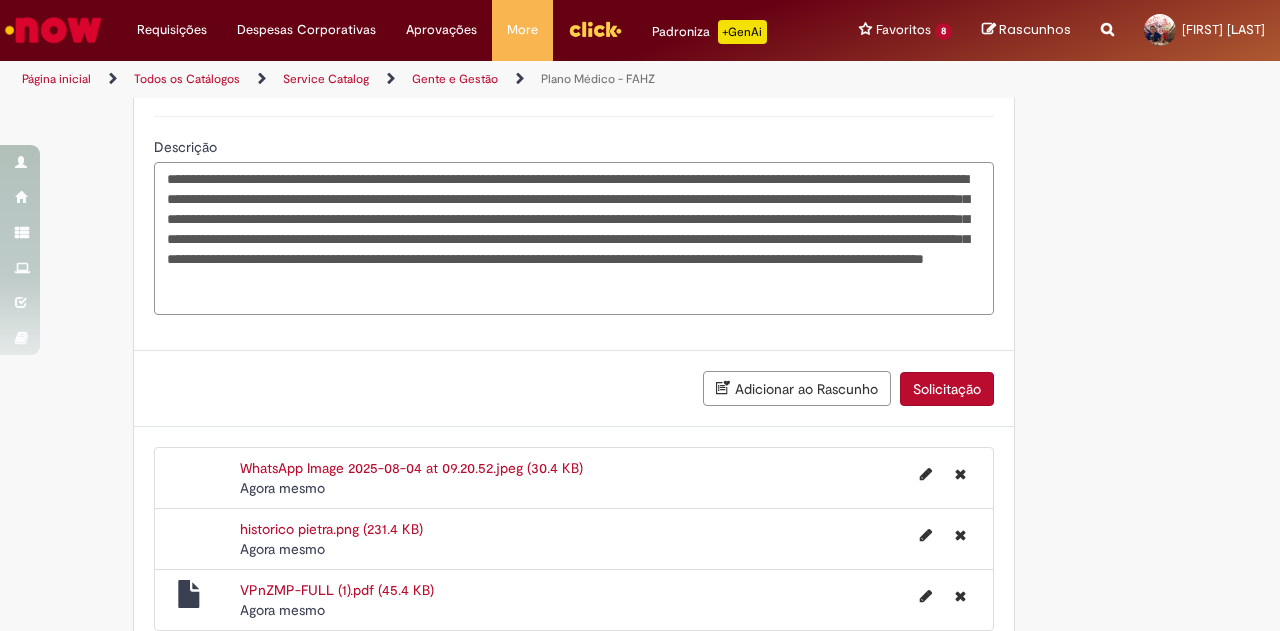 click on "**********" at bounding box center [574, 238] 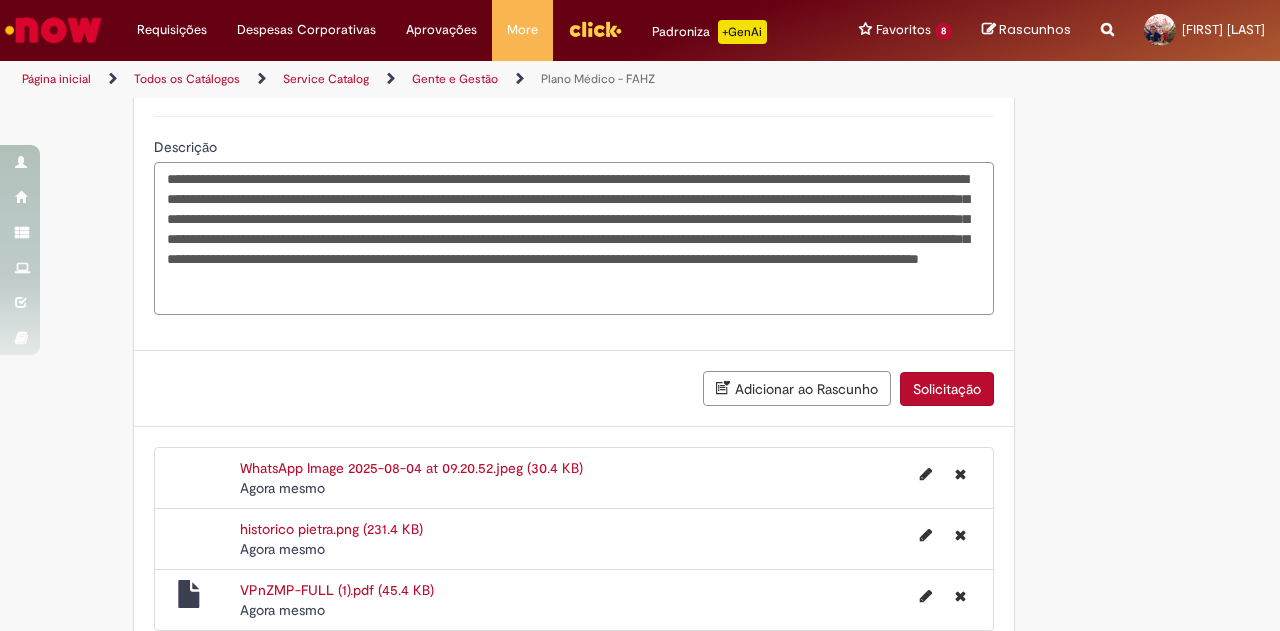 click on "**********" at bounding box center [574, 238] 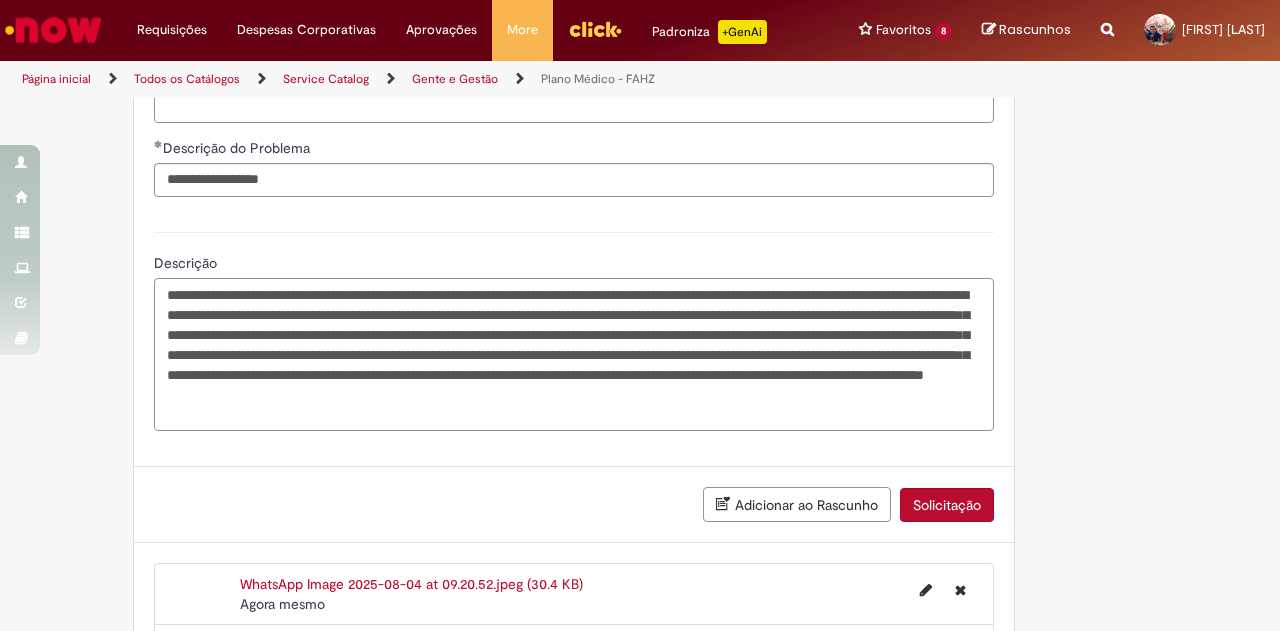 scroll, scrollTop: 2292, scrollLeft: 0, axis: vertical 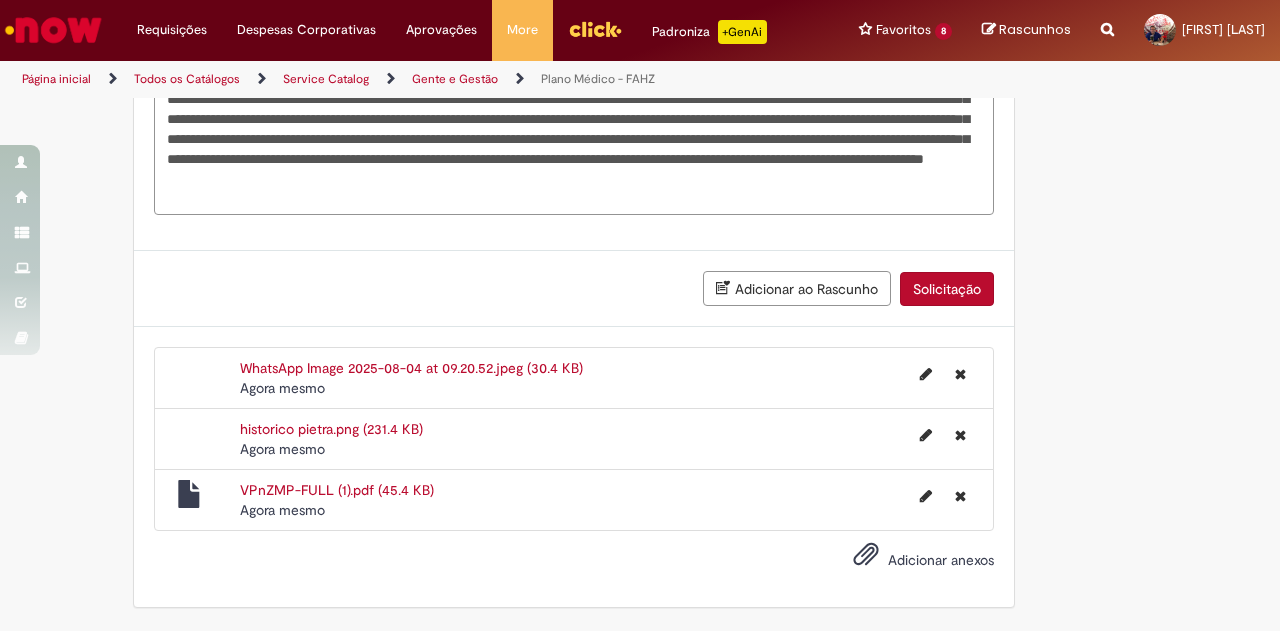 drag, startPoint x: 549, startPoint y: 160, endPoint x: 566, endPoint y: 159, distance: 17.029387 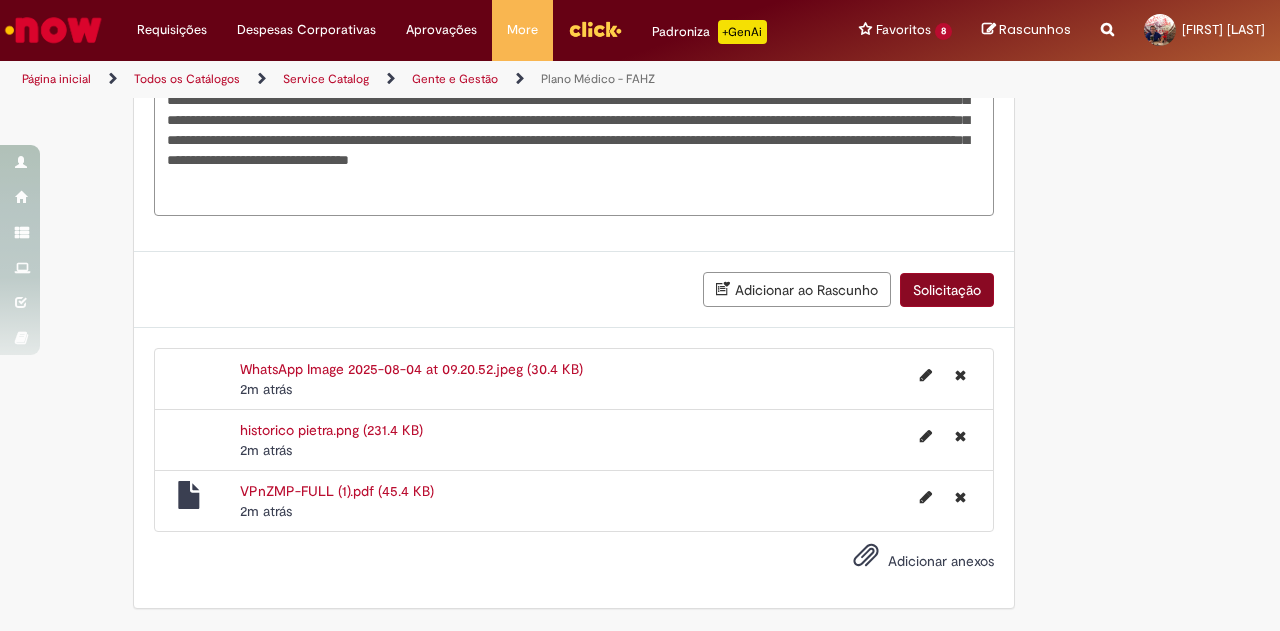 type on "**********" 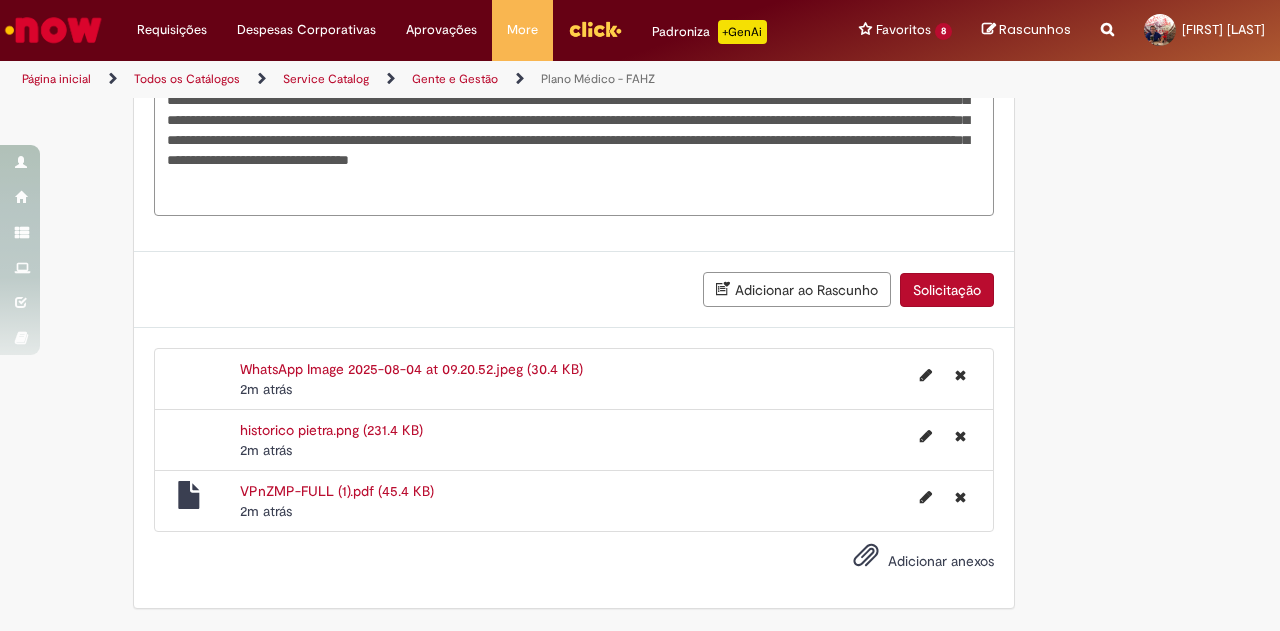 click on "Solicitação" at bounding box center (947, 290) 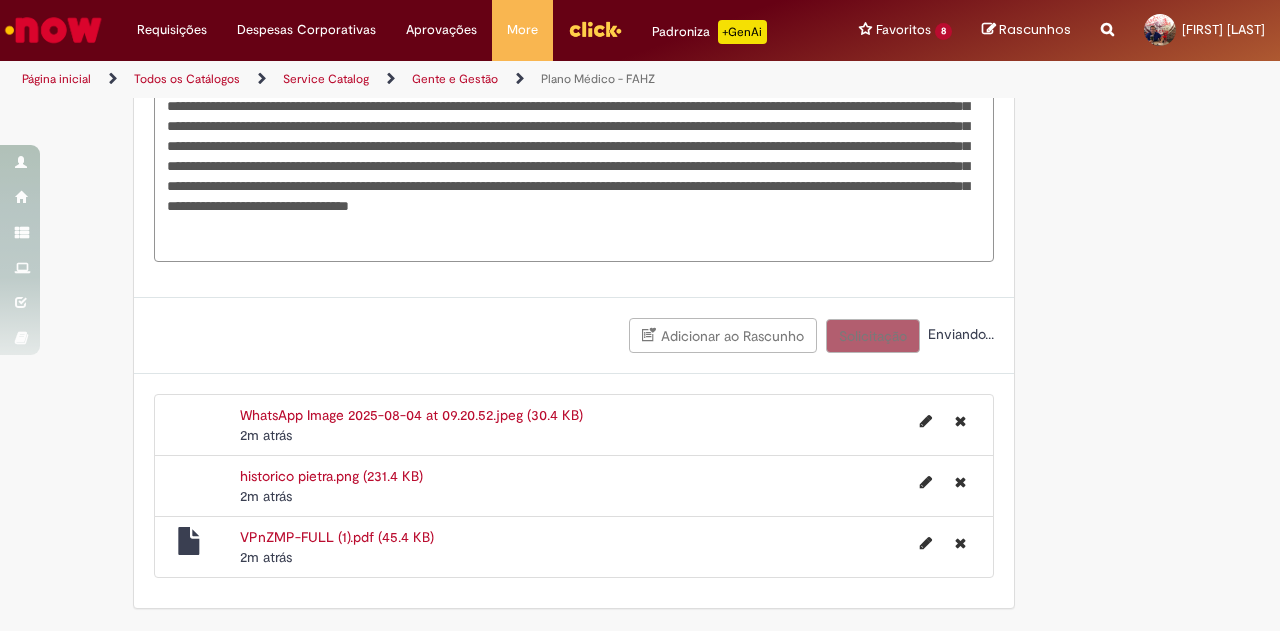 scroll, scrollTop: 2286, scrollLeft: 0, axis: vertical 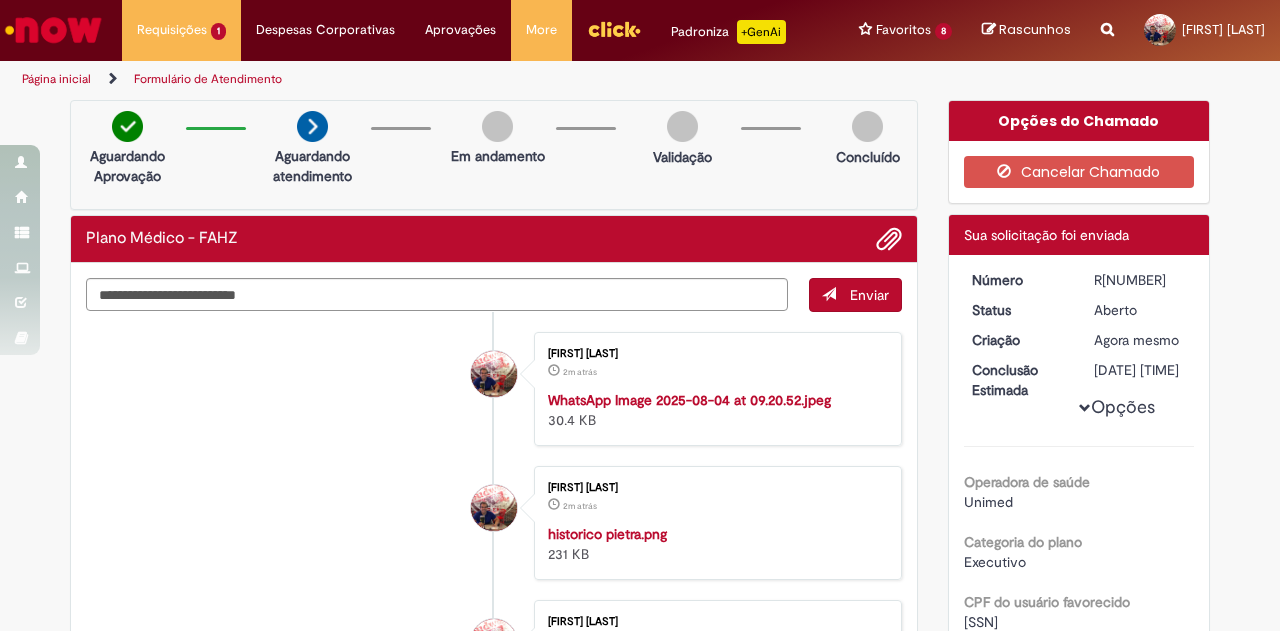 click on "Página inicial" at bounding box center [56, 79] 